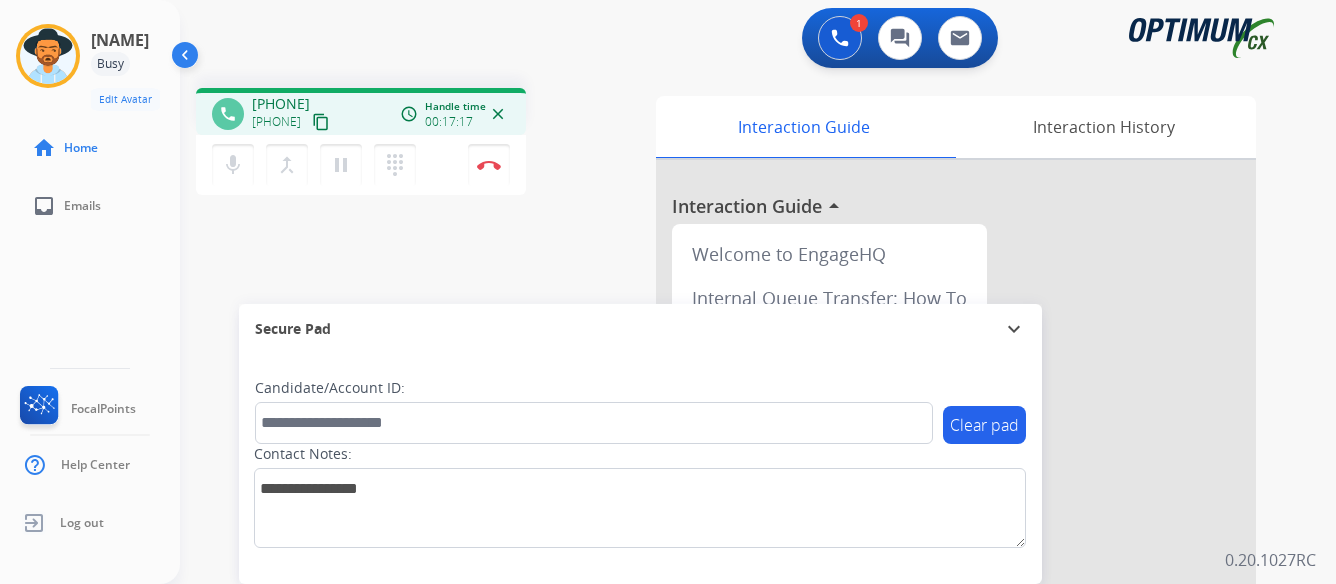 scroll, scrollTop: 0, scrollLeft: 0, axis: both 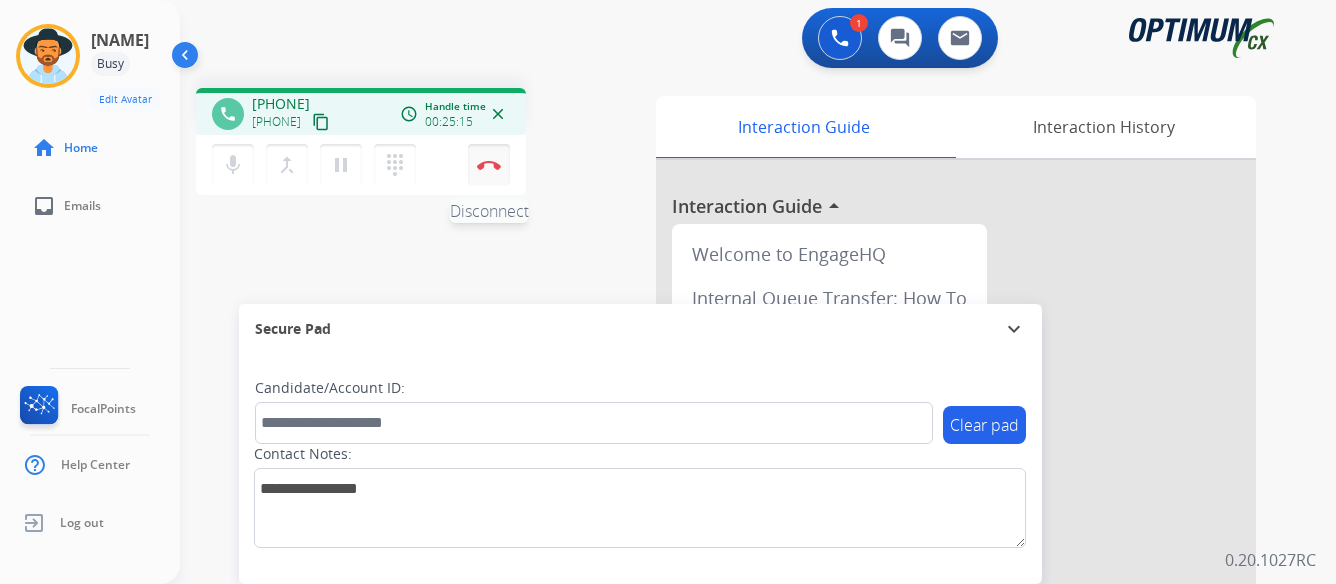 click on "Disconnect" at bounding box center (489, 165) 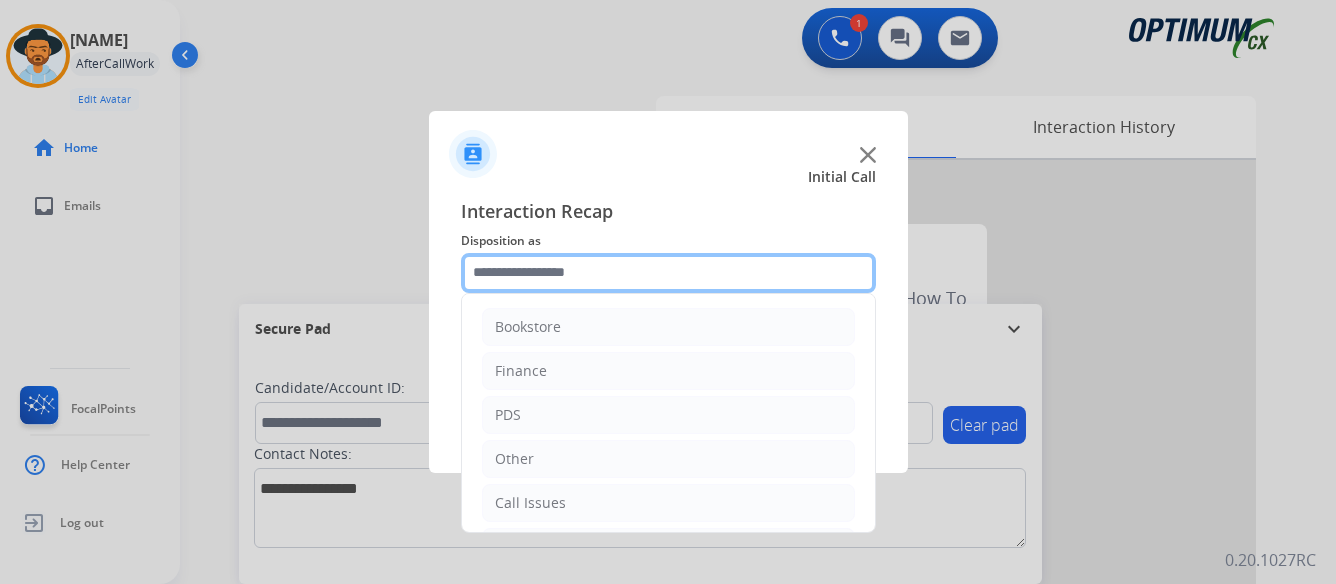 click 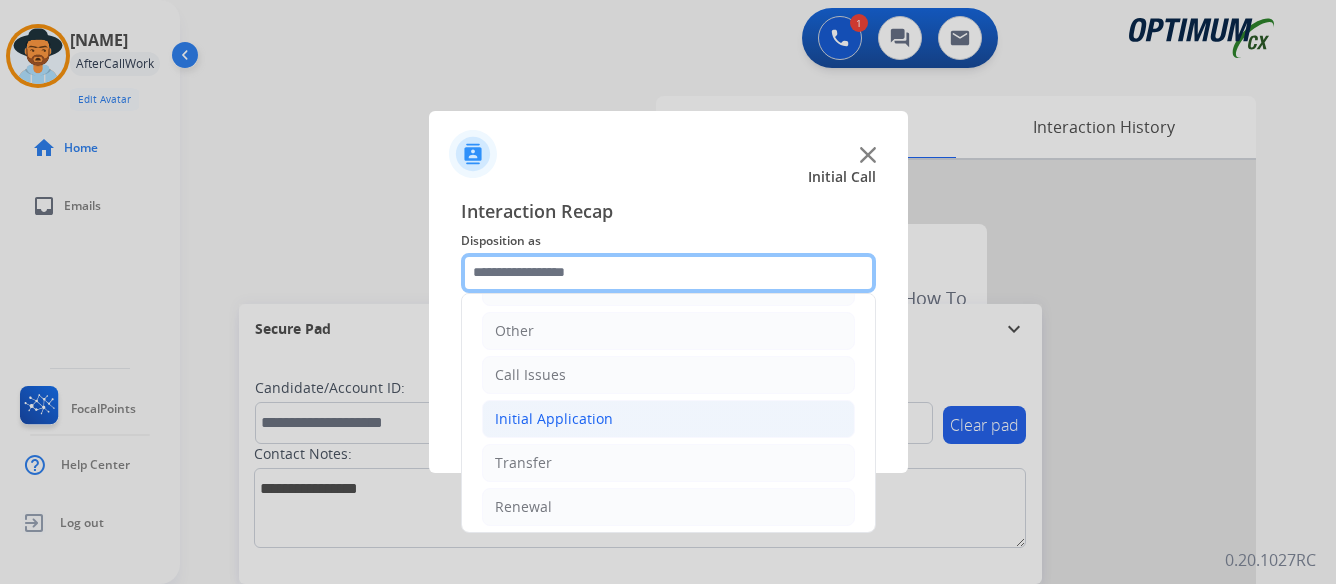 scroll, scrollTop: 136, scrollLeft: 0, axis: vertical 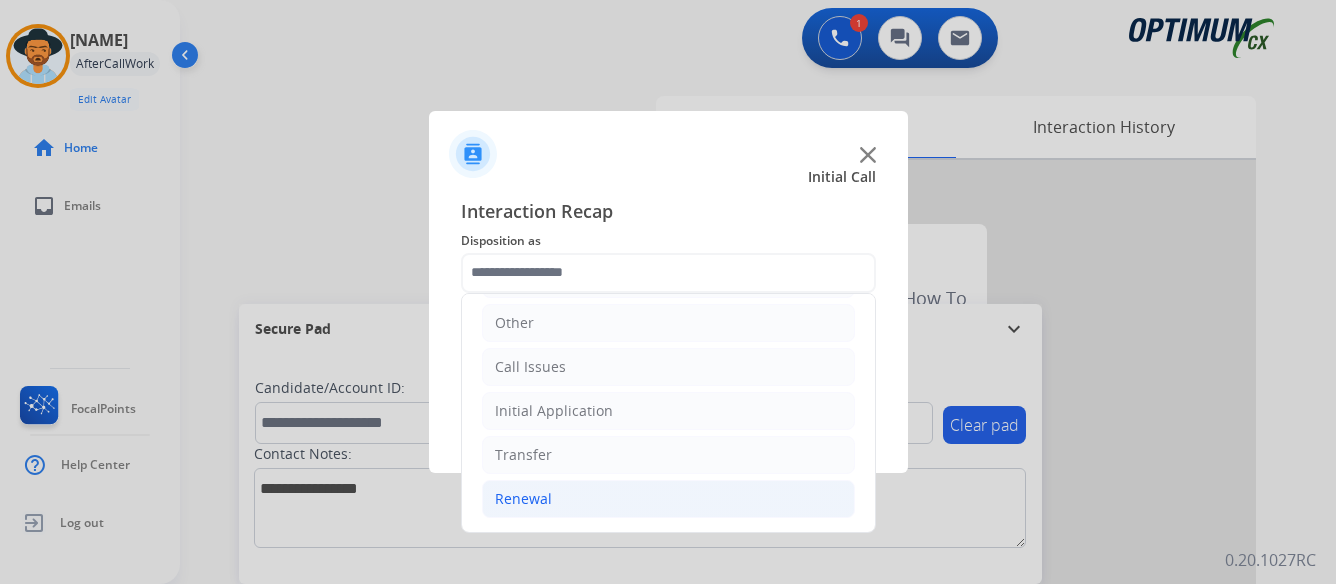 click on "Renewal" 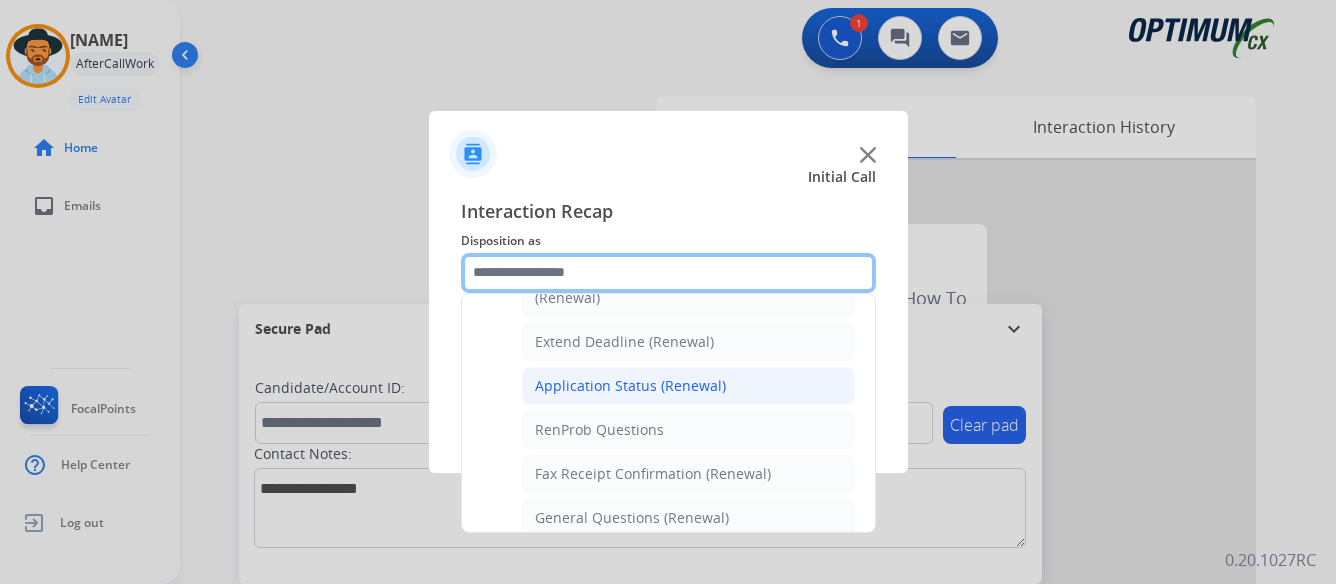 scroll, scrollTop: 436, scrollLeft: 0, axis: vertical 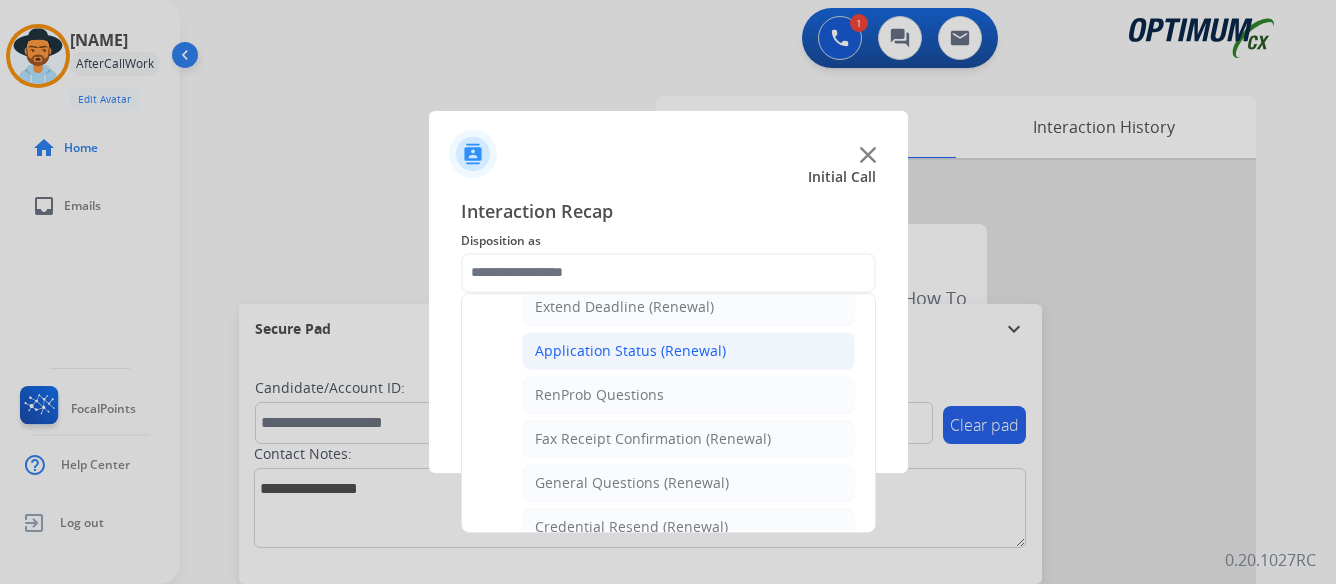 click on "Application Status (Renewal)" 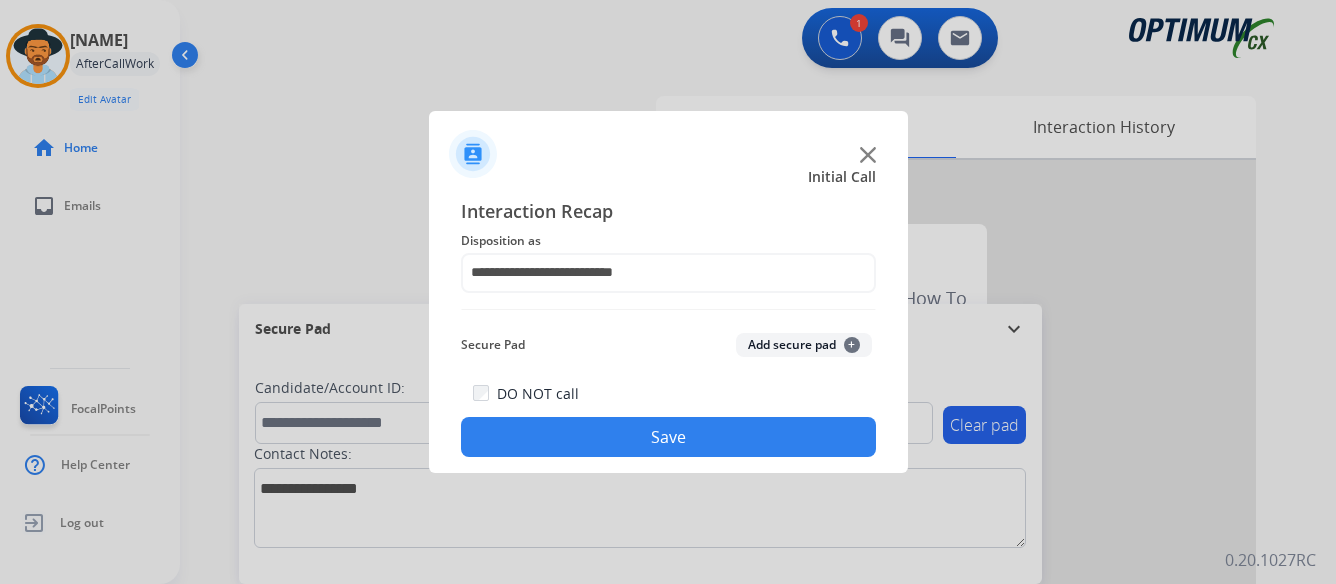 click on "Save" 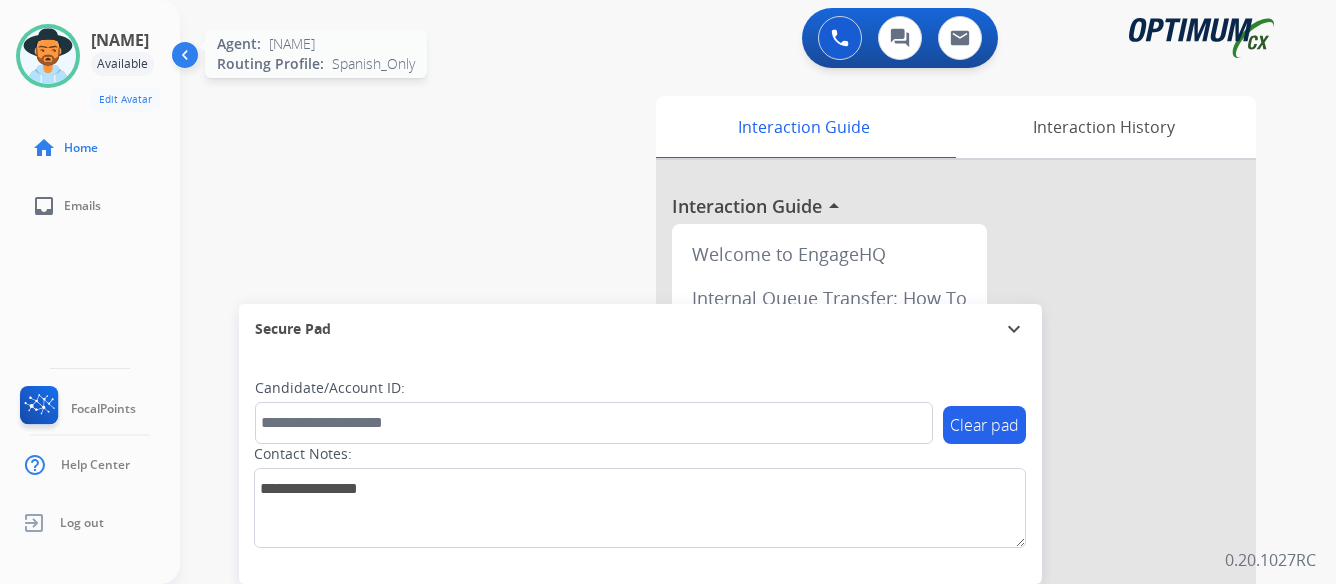 click at bounding box center [48, 56] 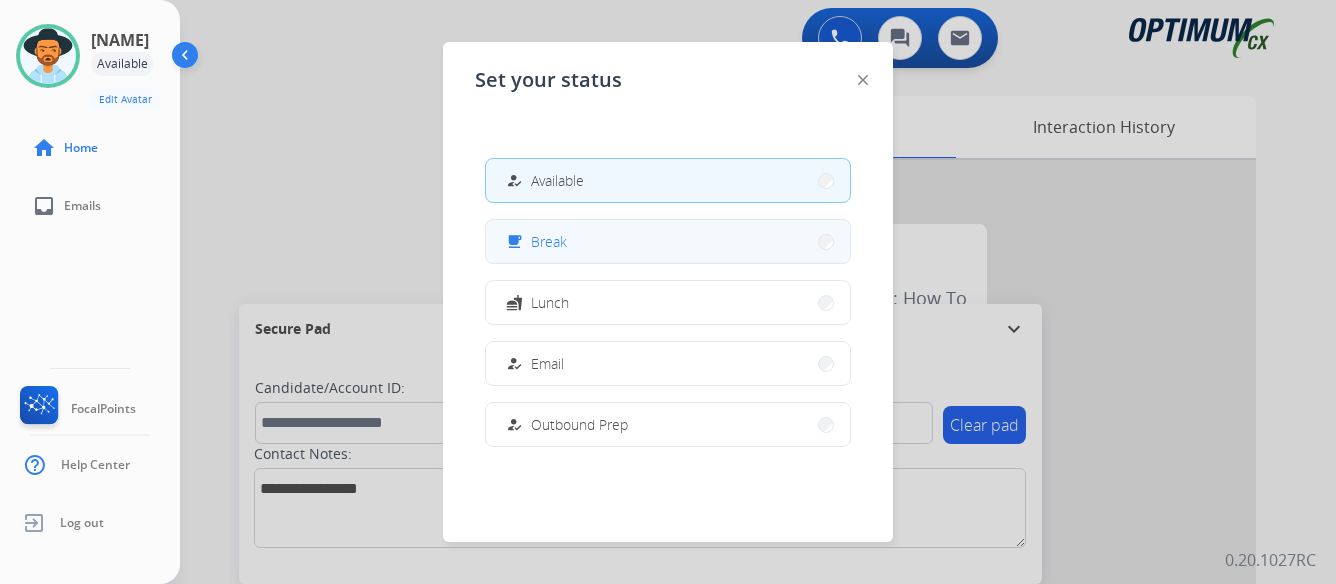 click on "free_breakfast Break" at bounding box center [668, 241] 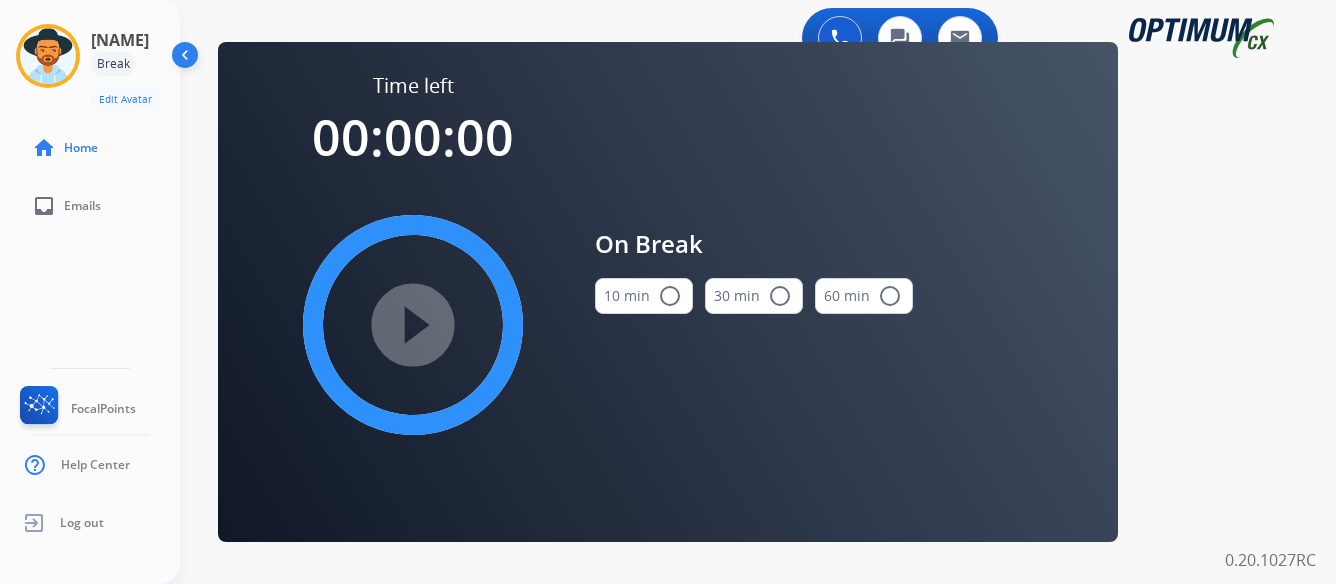 click on "radio_button_unchecked" at bounding box center [670, 296] 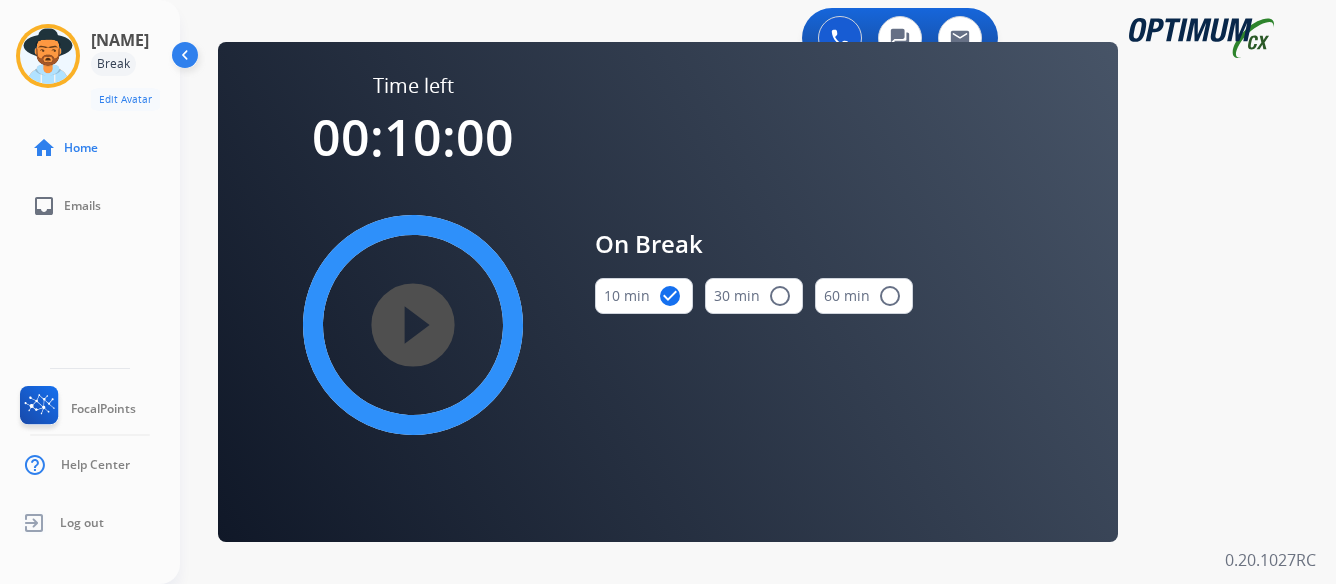 click on "play_circle_filled" at bounding box center (413, 325) 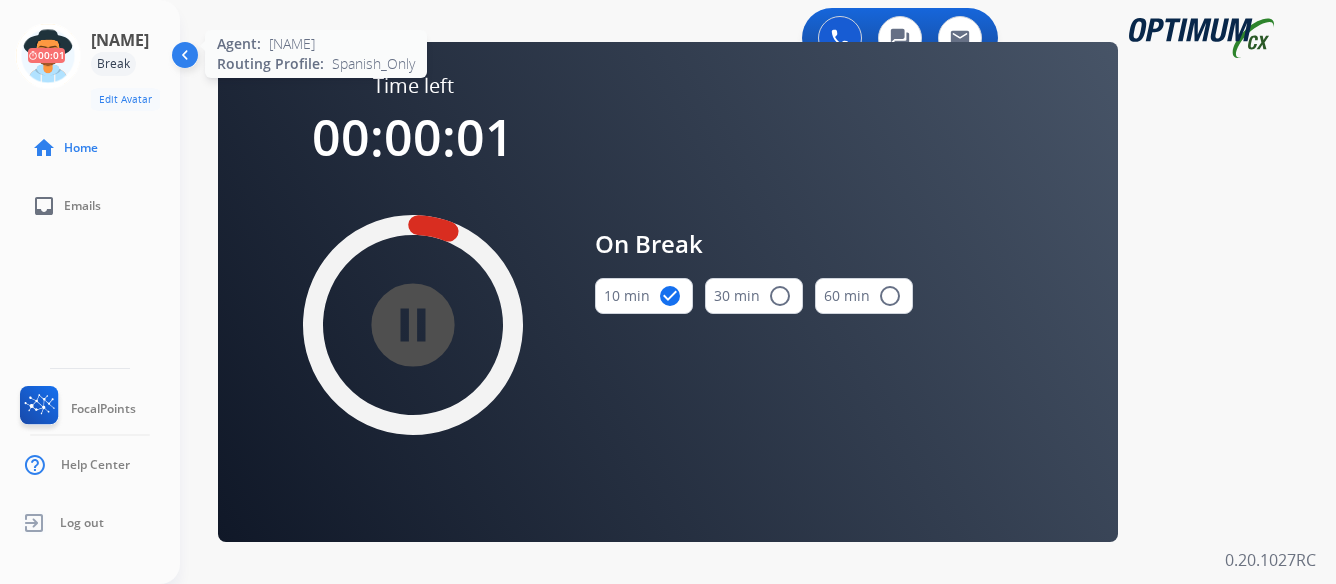 click 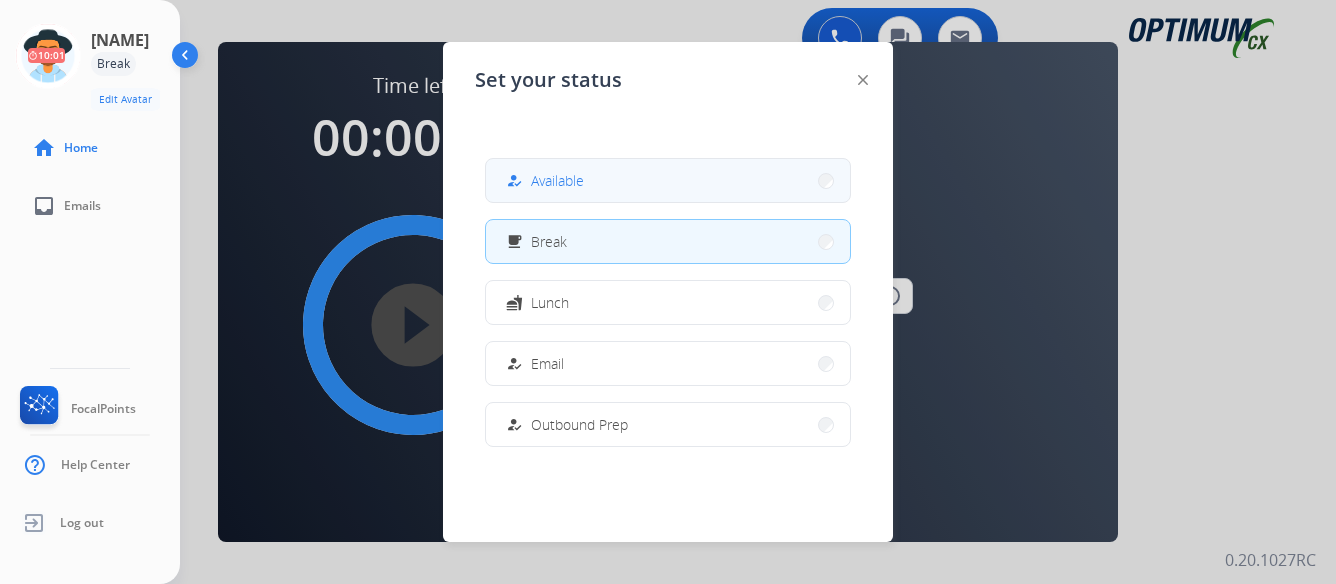 click on "how_to_reg Available" at bounding box center [668, 180] 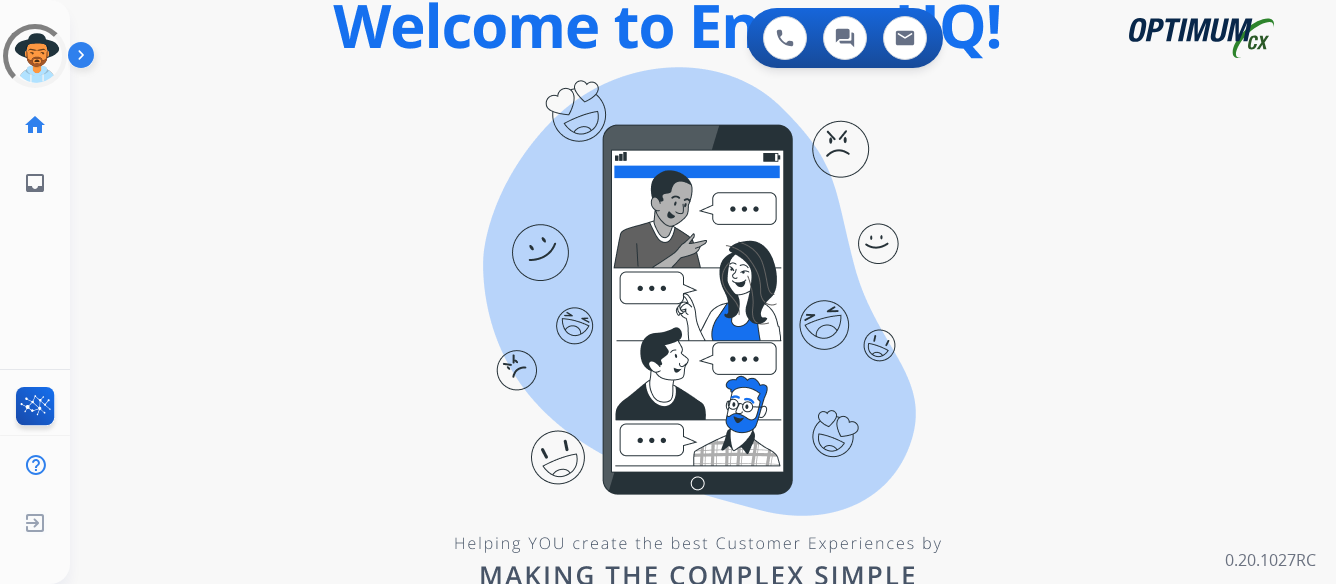 scroll, scrollTop: 0, scrollLeft: 0, axis: both 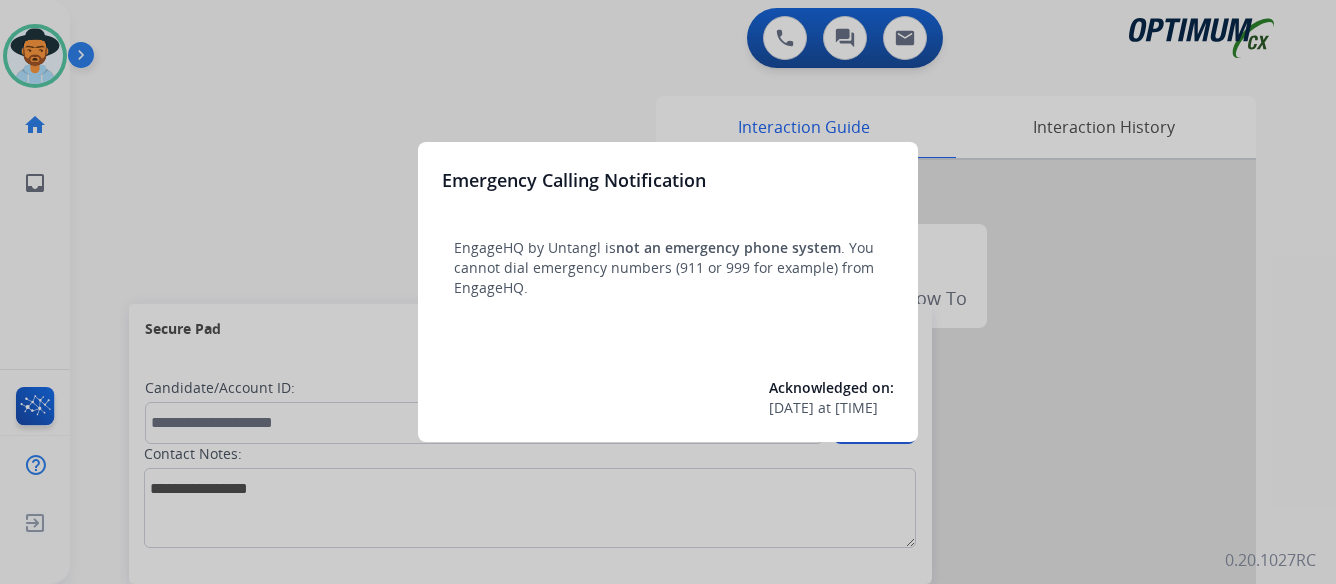 click at bounding box center (668, 292) 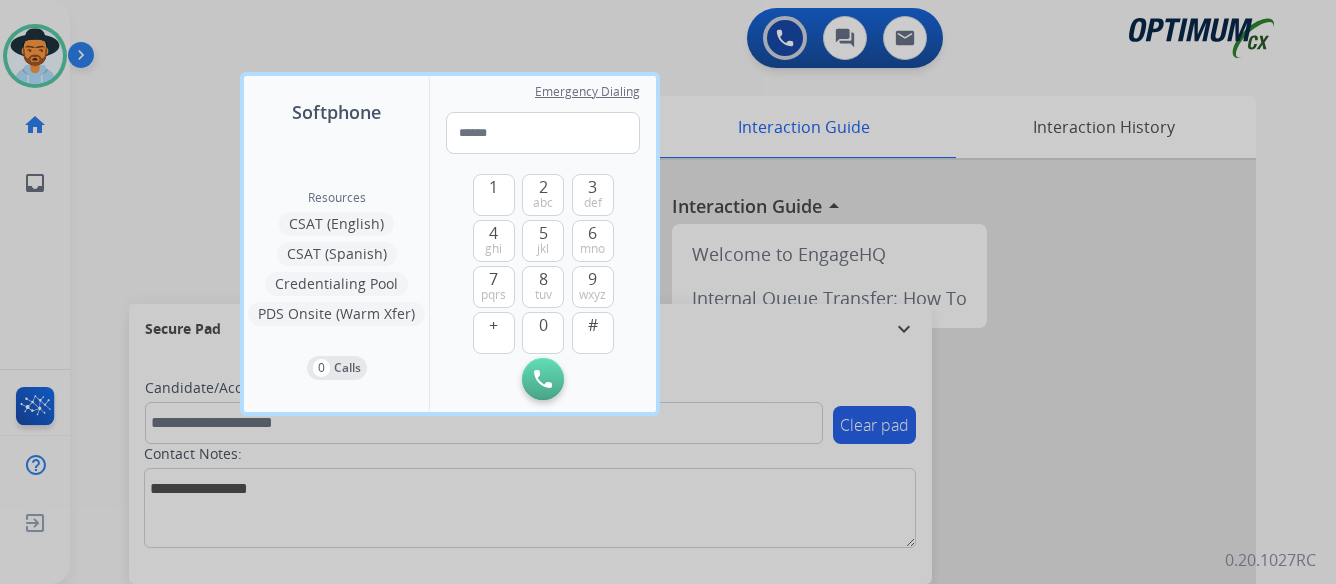 click at bounding box center (668, 292) 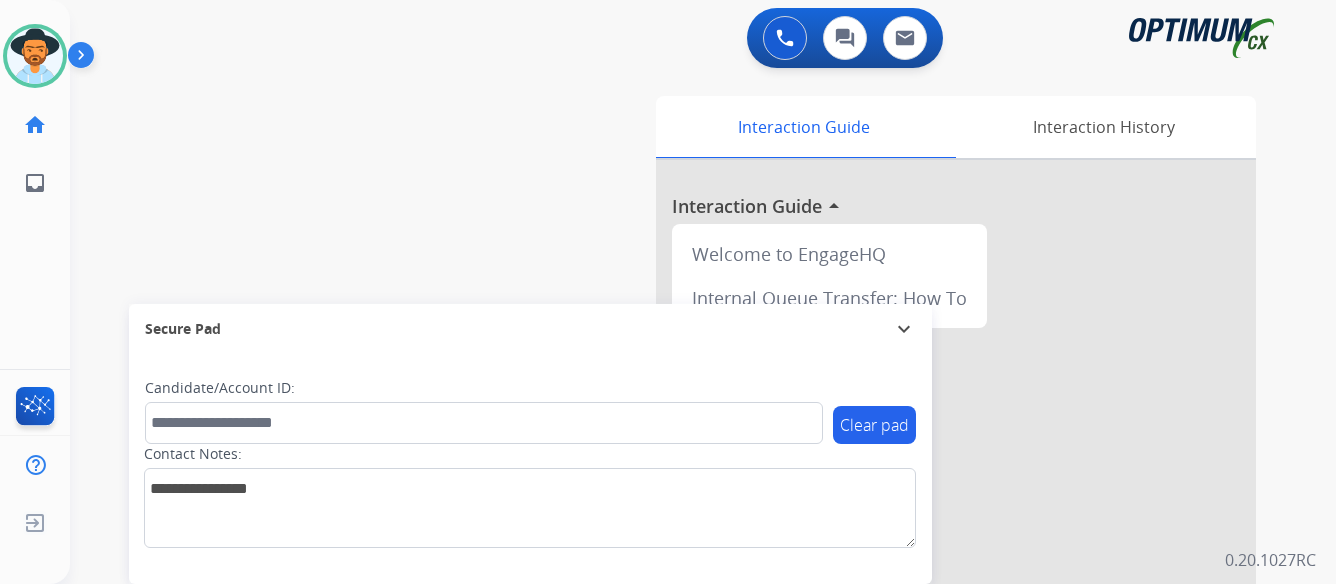 click at bounding box center [85, 59] 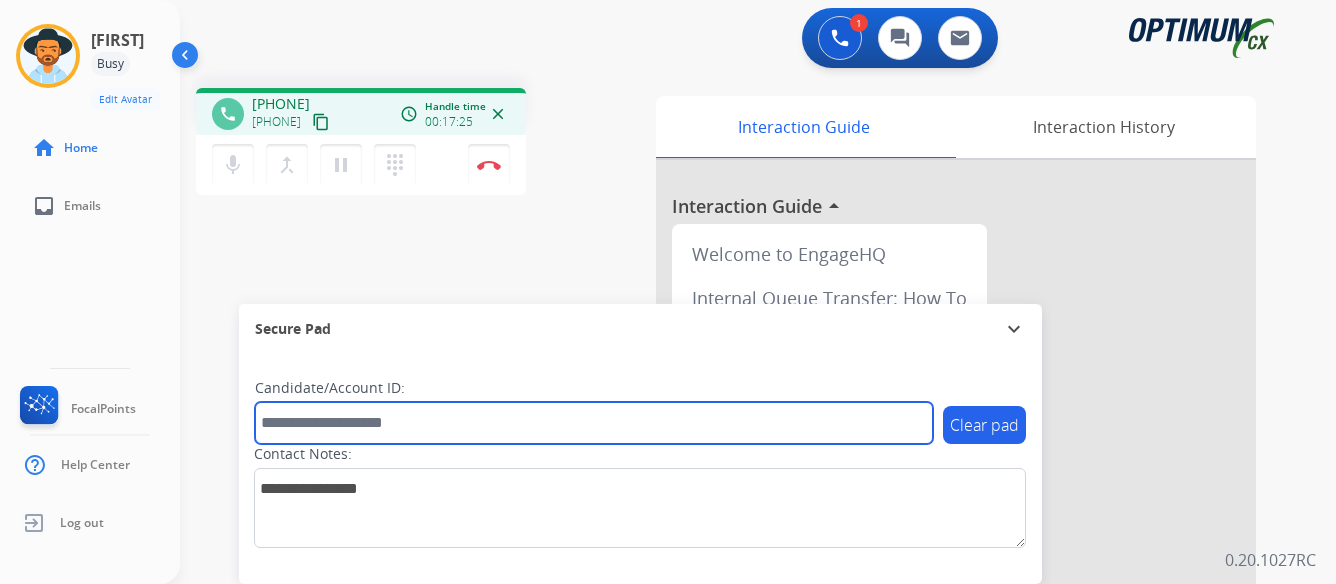 paste on "*******" 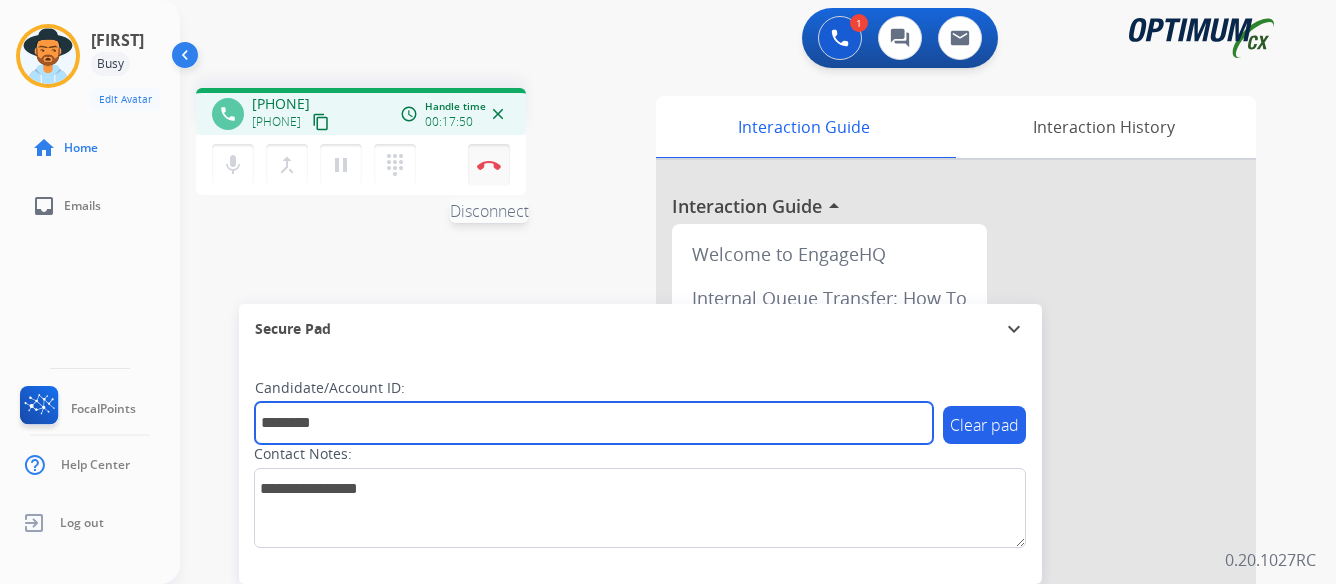 type on "*******" 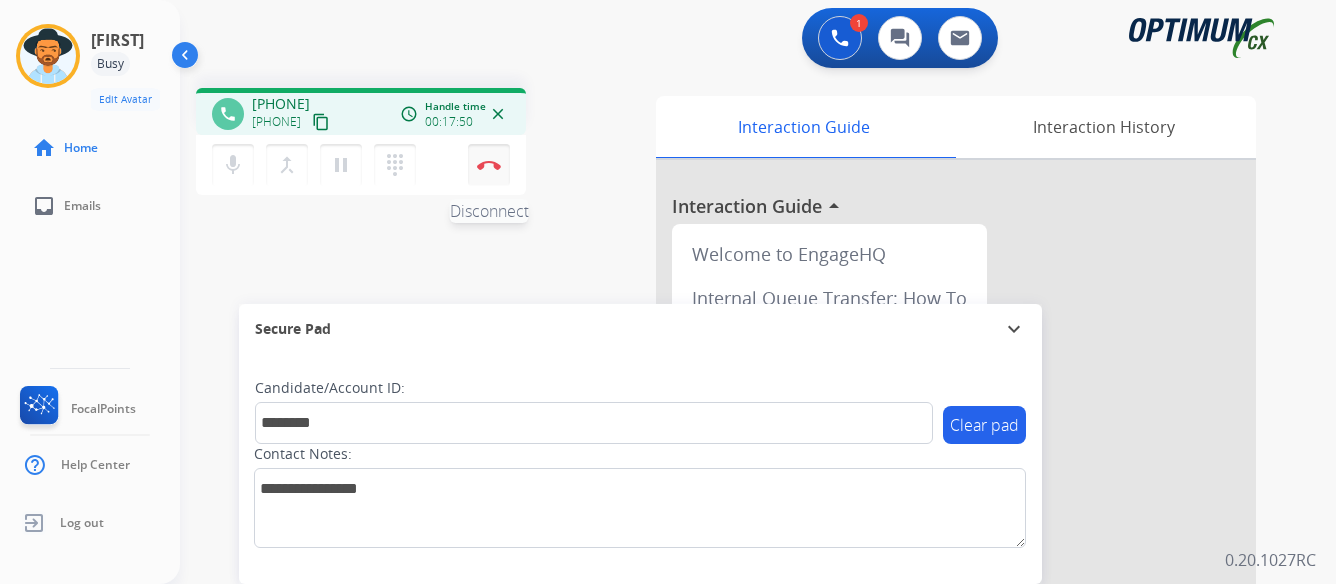 click at bounding box center [489, 165] 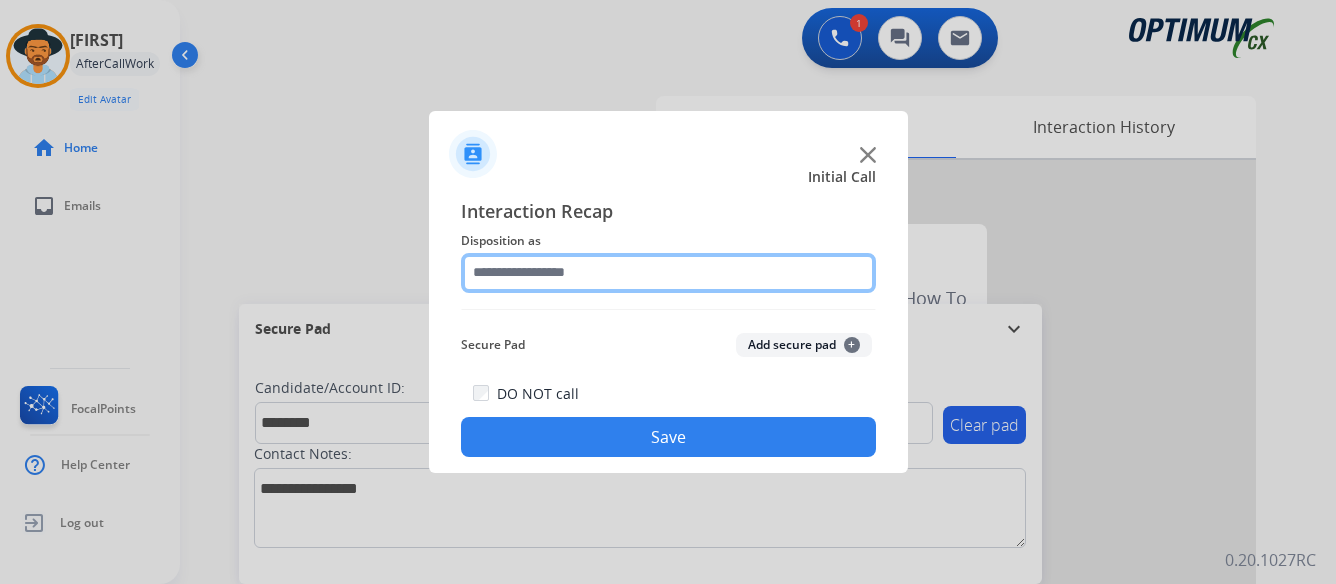 click 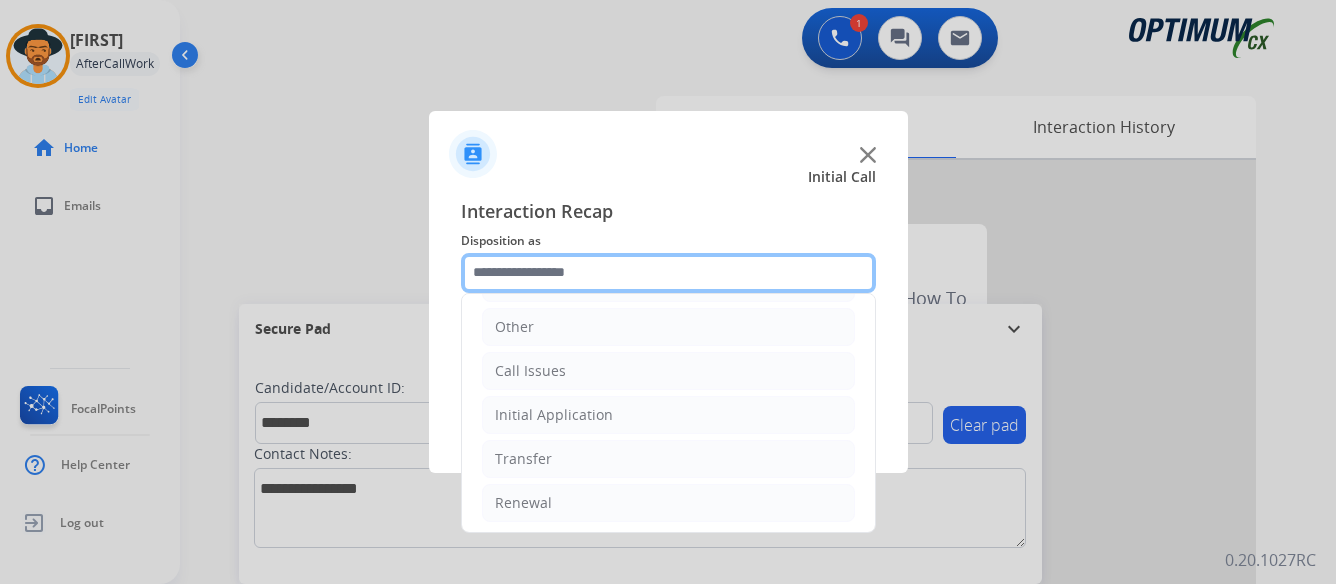 scroll, scrollTop: 136, scrollLeft: 0, axis: vertical 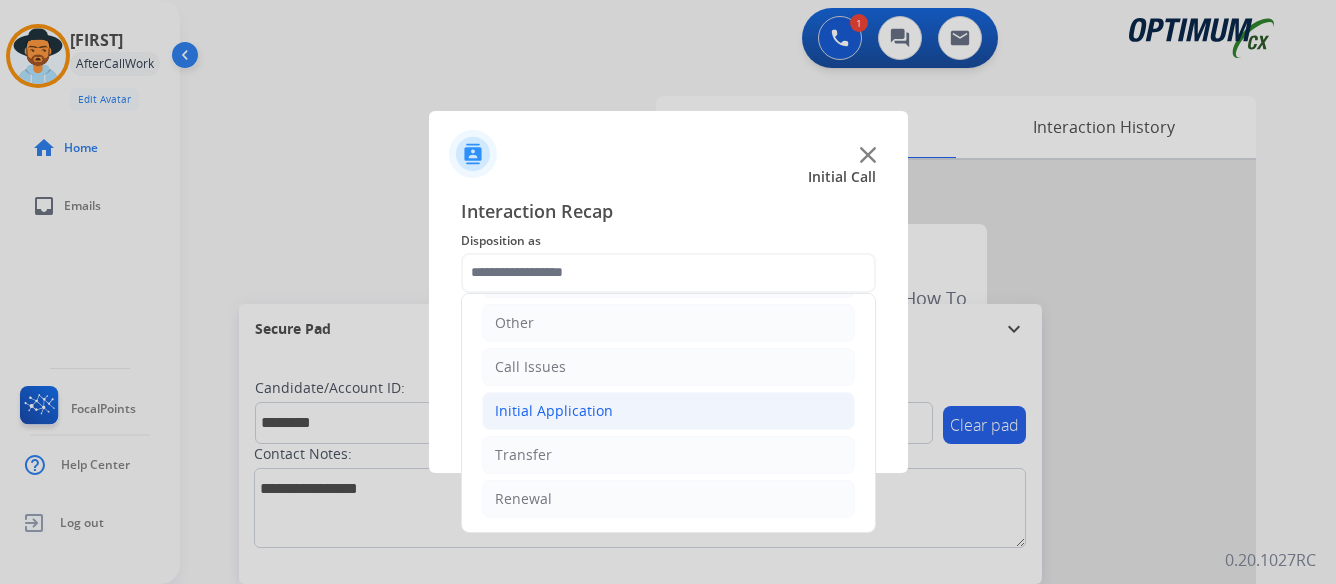 click on "Initial Application" 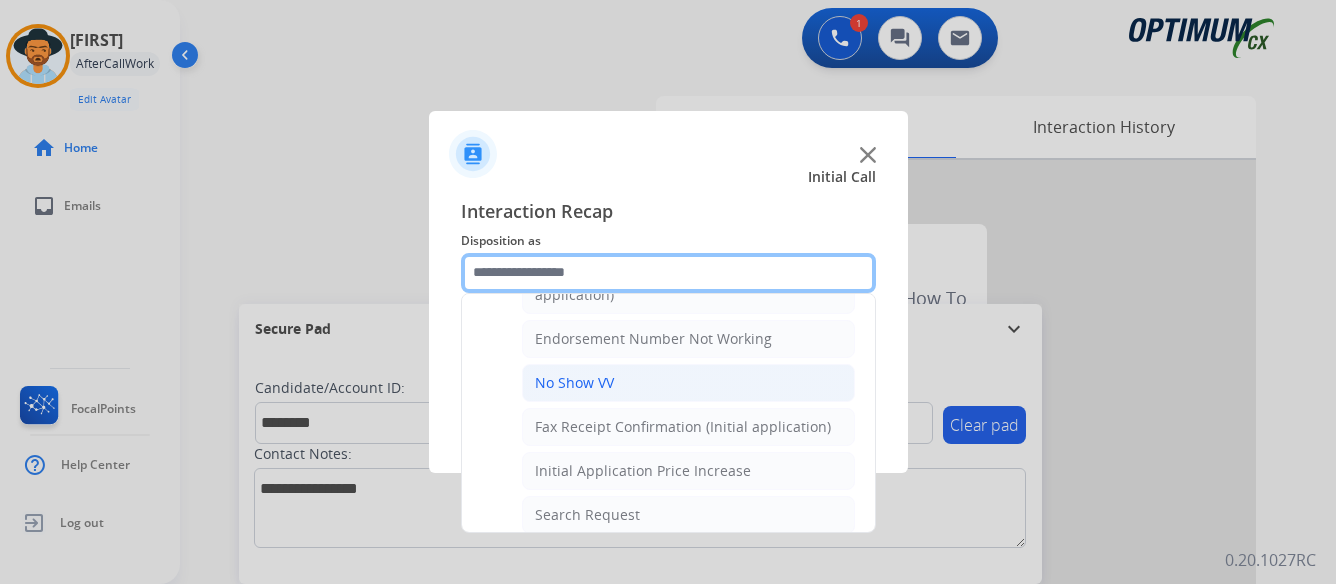 scroll, scrollTop: 436, scrollLeft: 0, axis: vertical 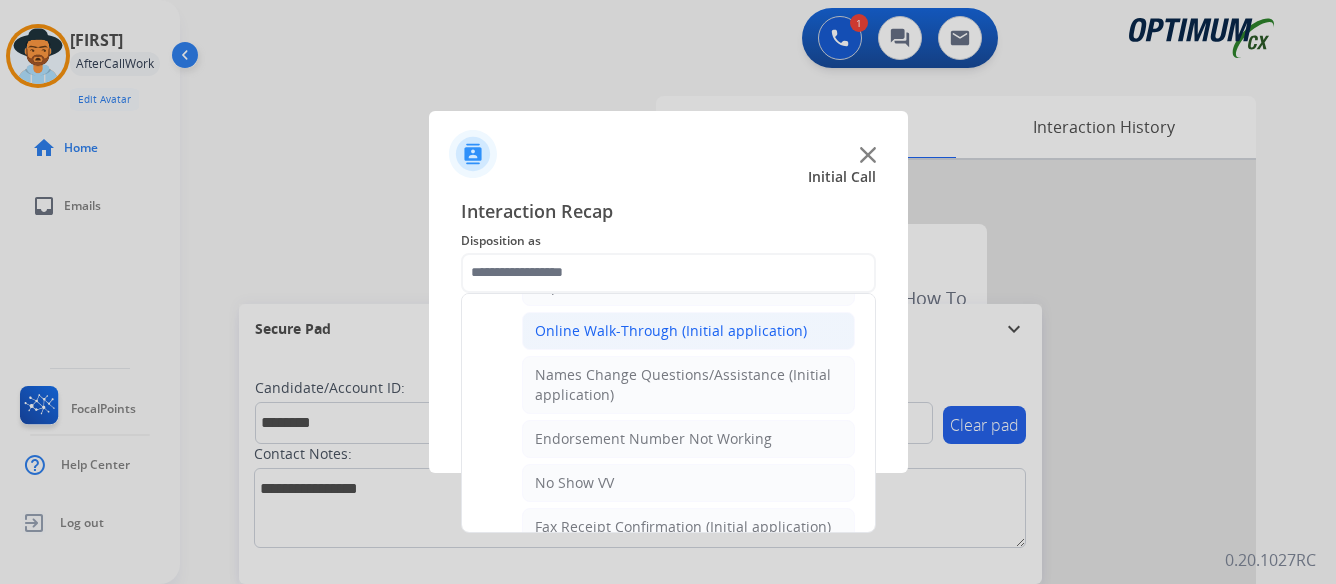 click on "Online Walk-Through (Initial application)" 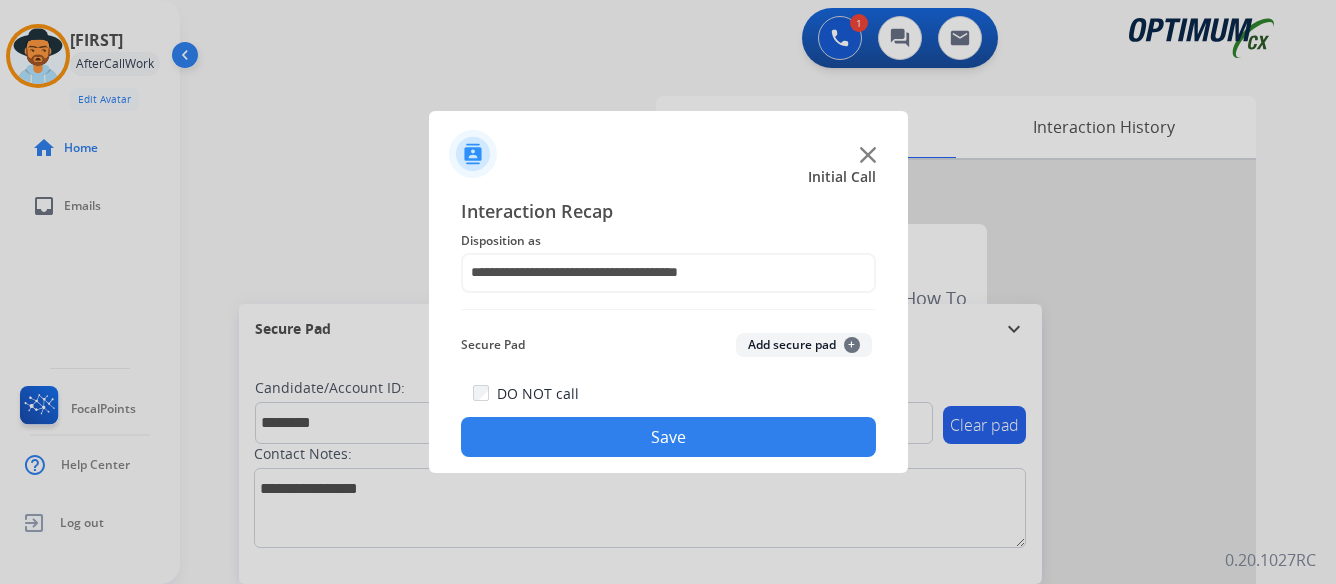 click on "Save" 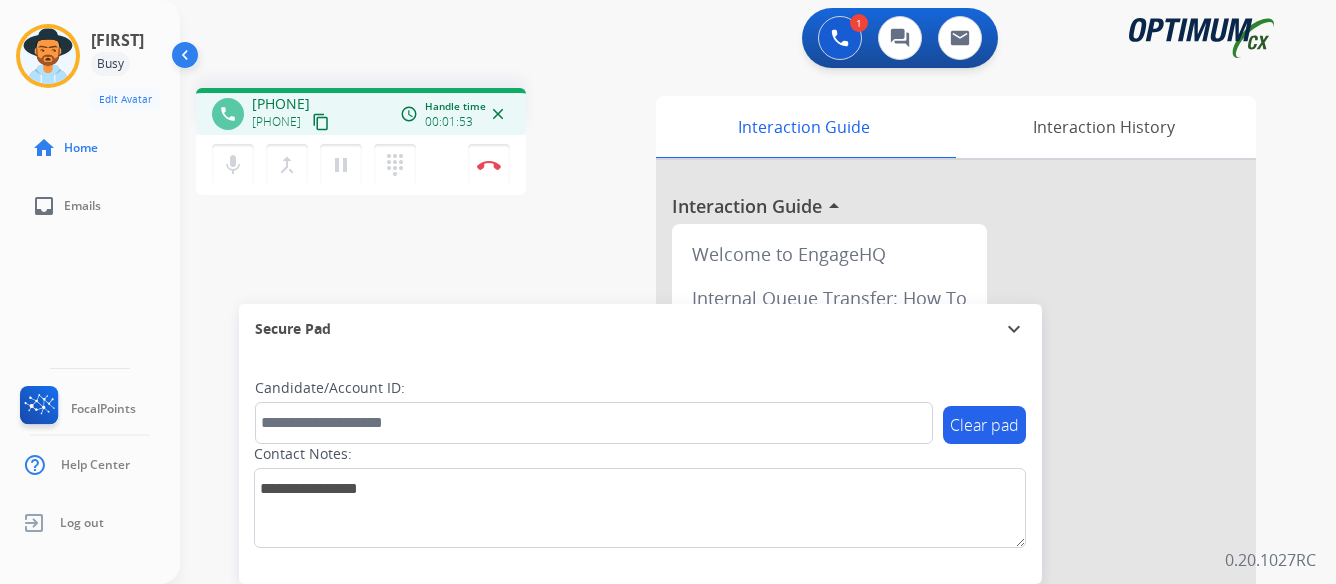 drag, startPoint x: 267, startPoint y: 100, endPoint x: 354, endPoint y: 100, distance: 87 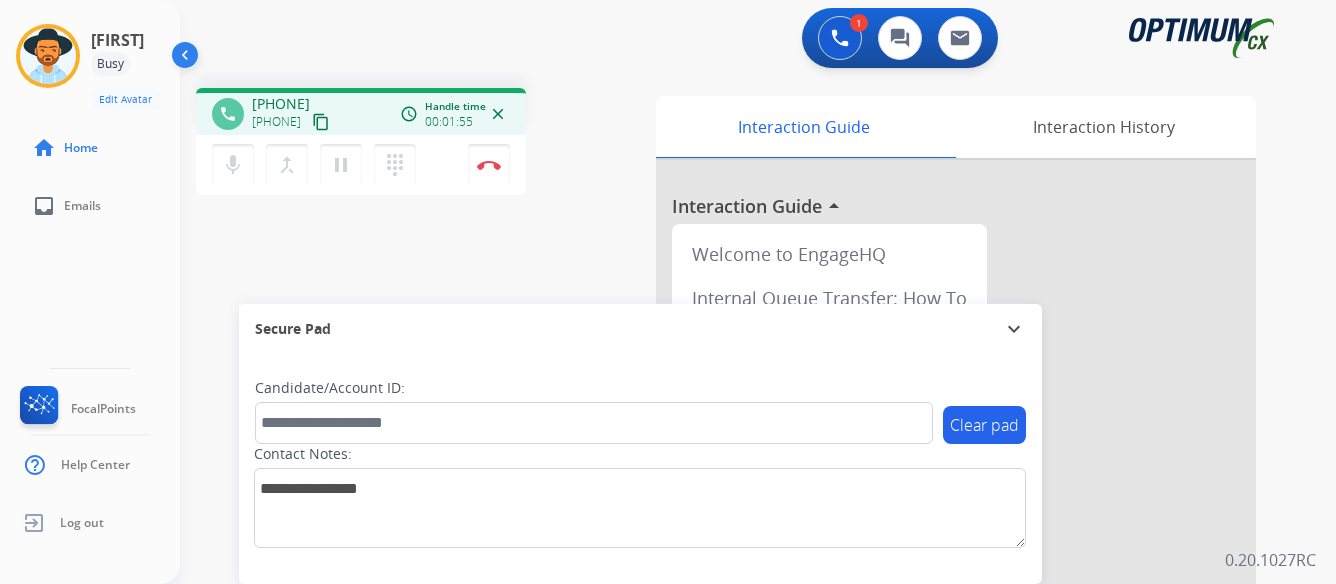 copy on "[PHONE]" 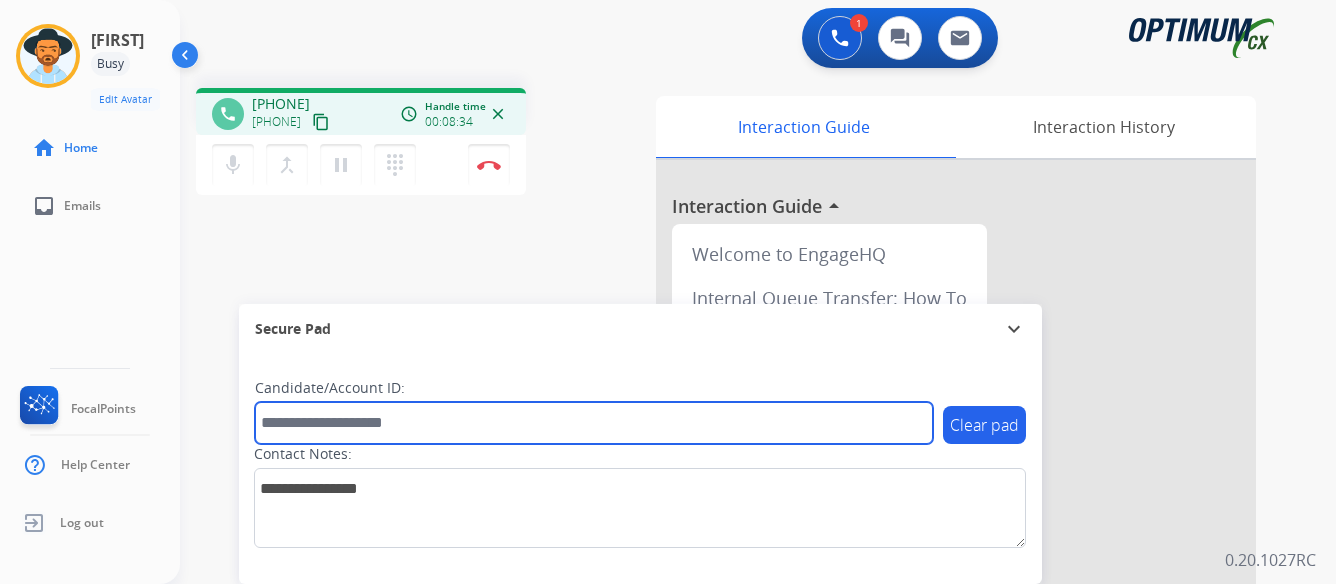 paste on "*******" 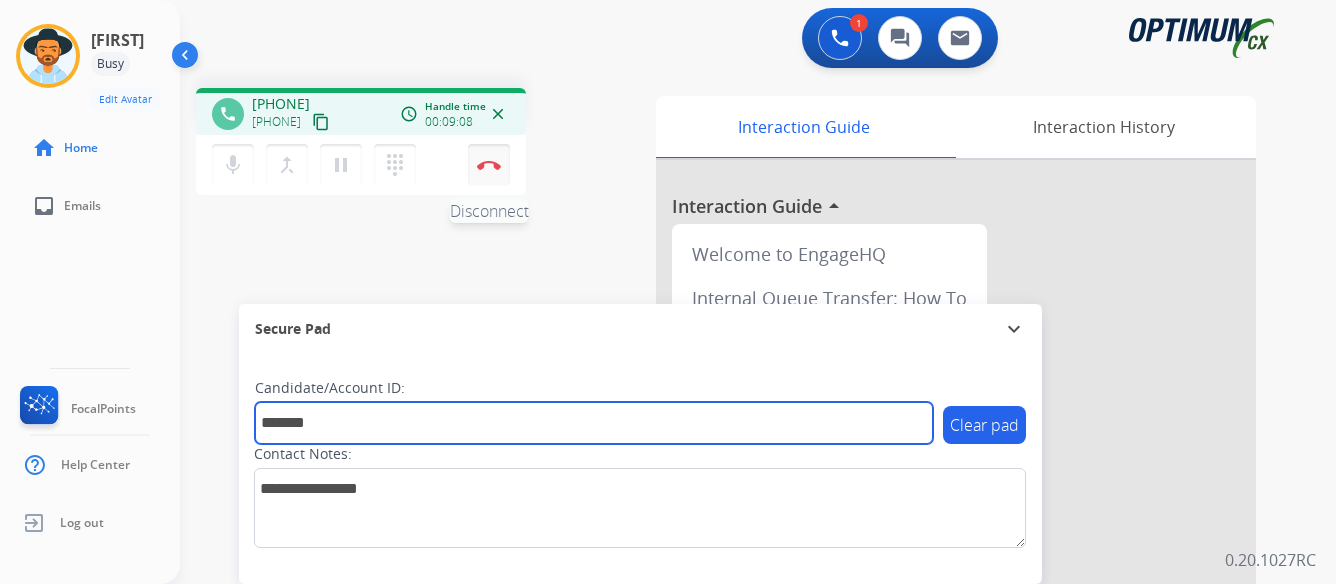 type on "*******" 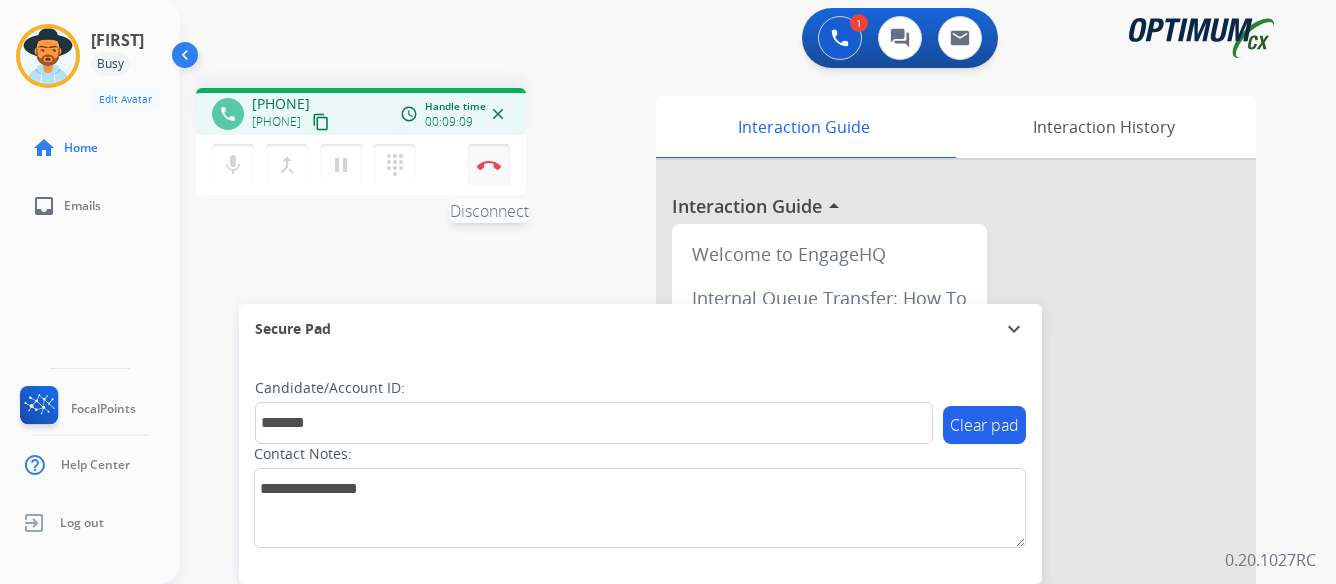 click at bounding box center (489, 165) 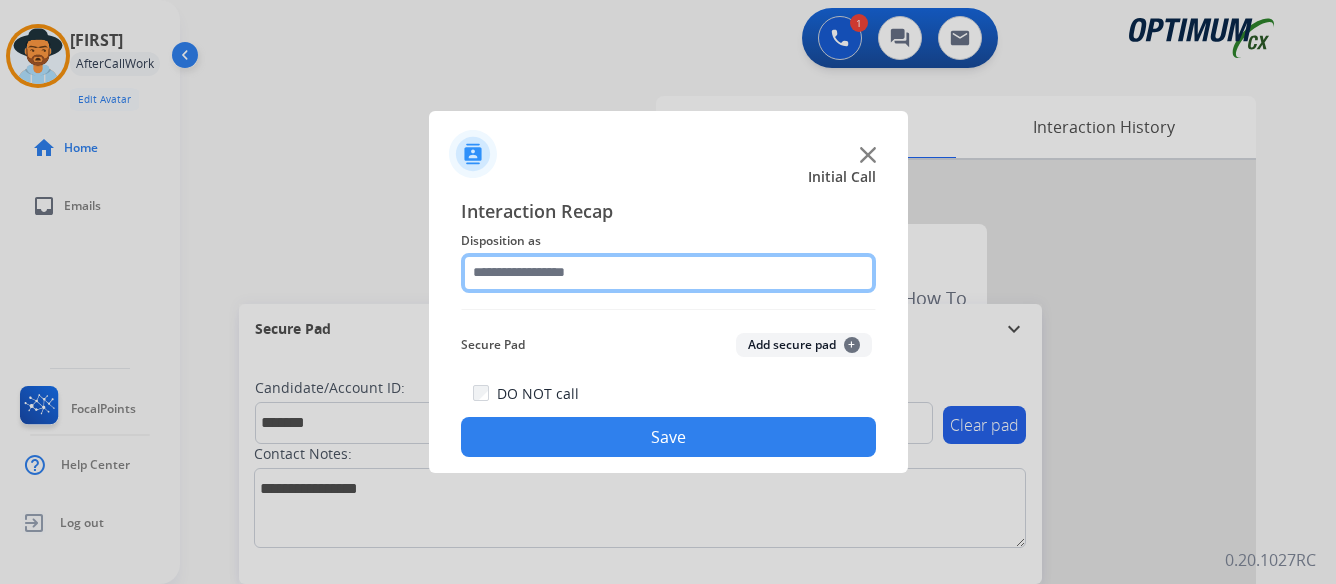 click 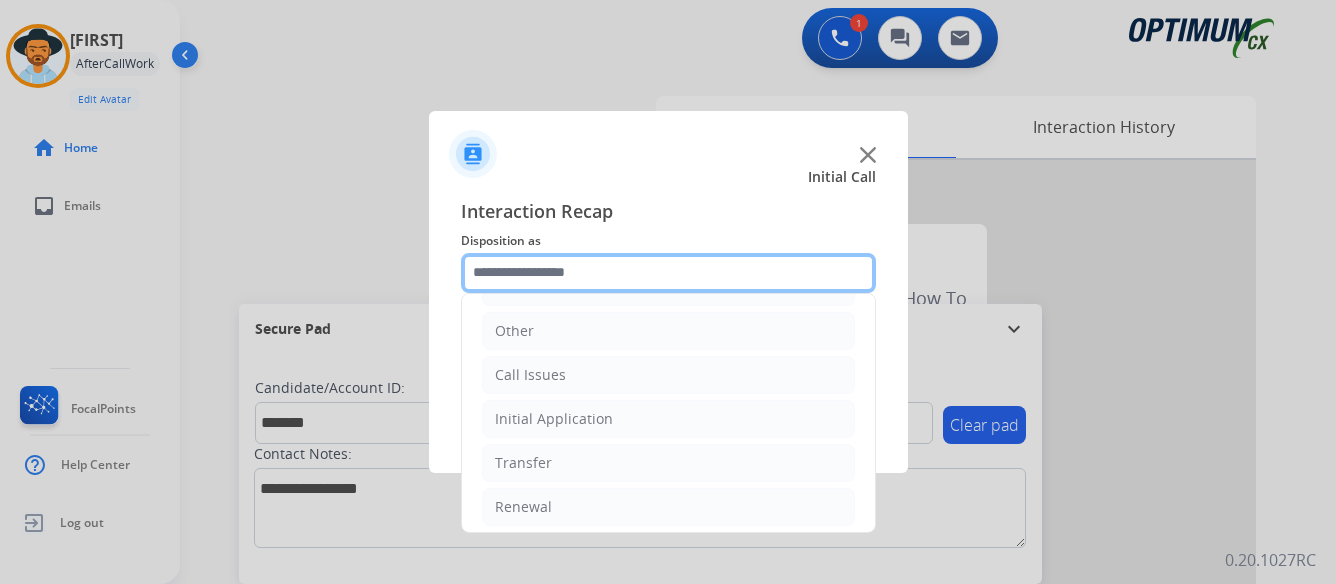 scroll, scrollTop: 136, scrollLeft: 0, axis: vertical 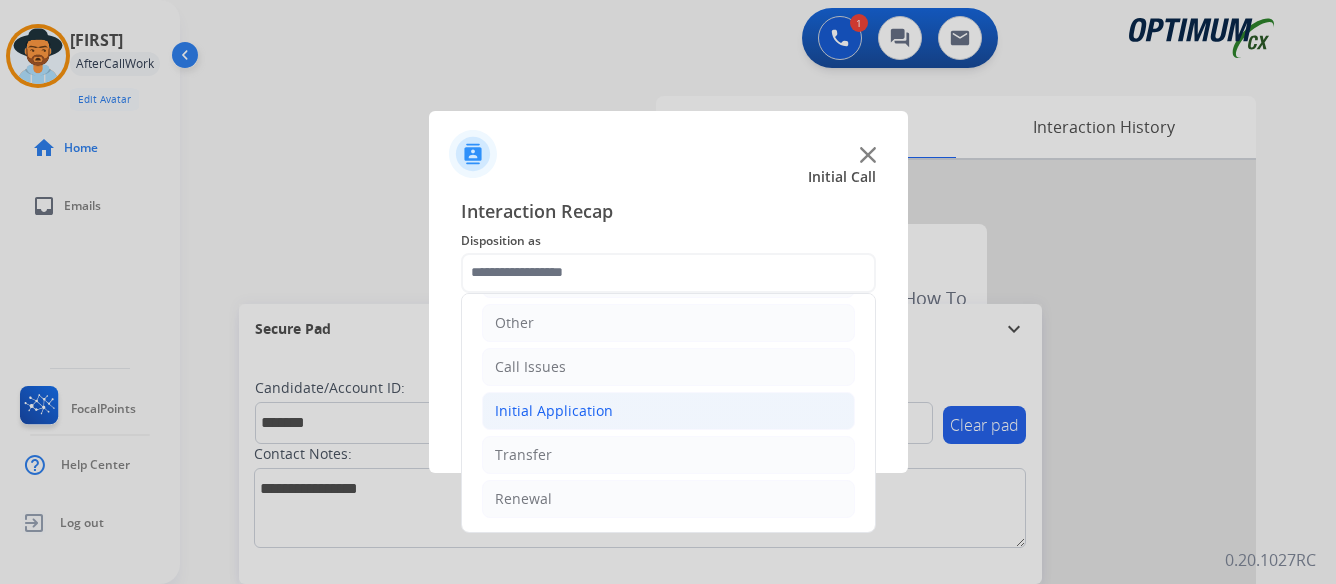 click on "Initial Application" 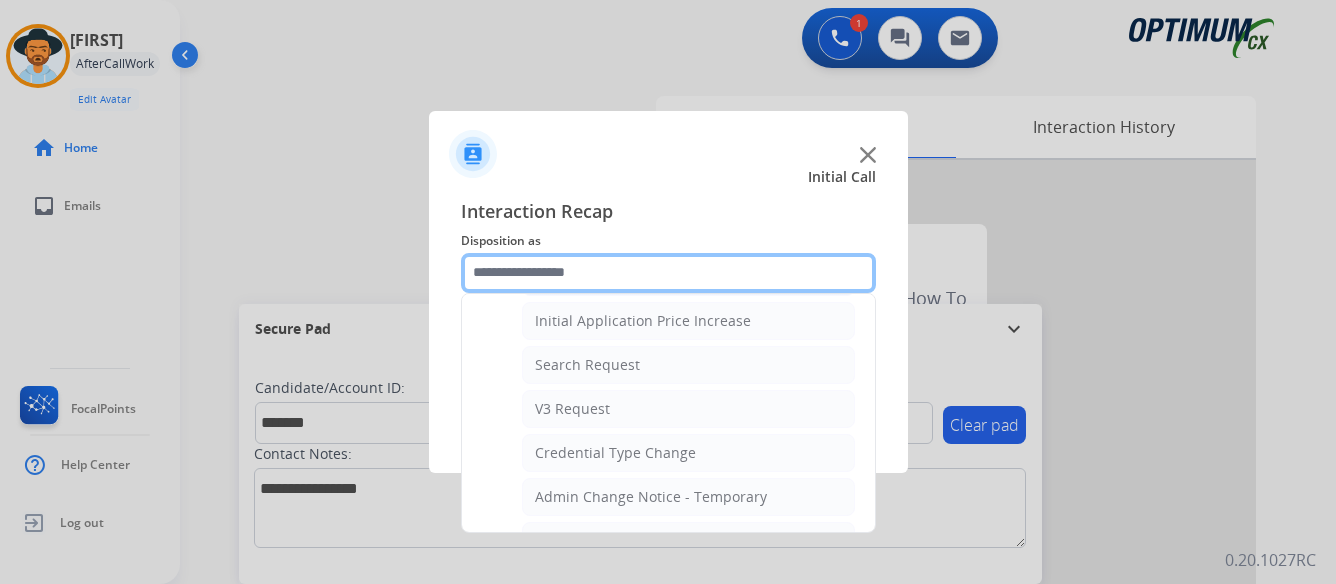 scroll, scrollTop: 736, scrollLeft: 0, axis: vertical 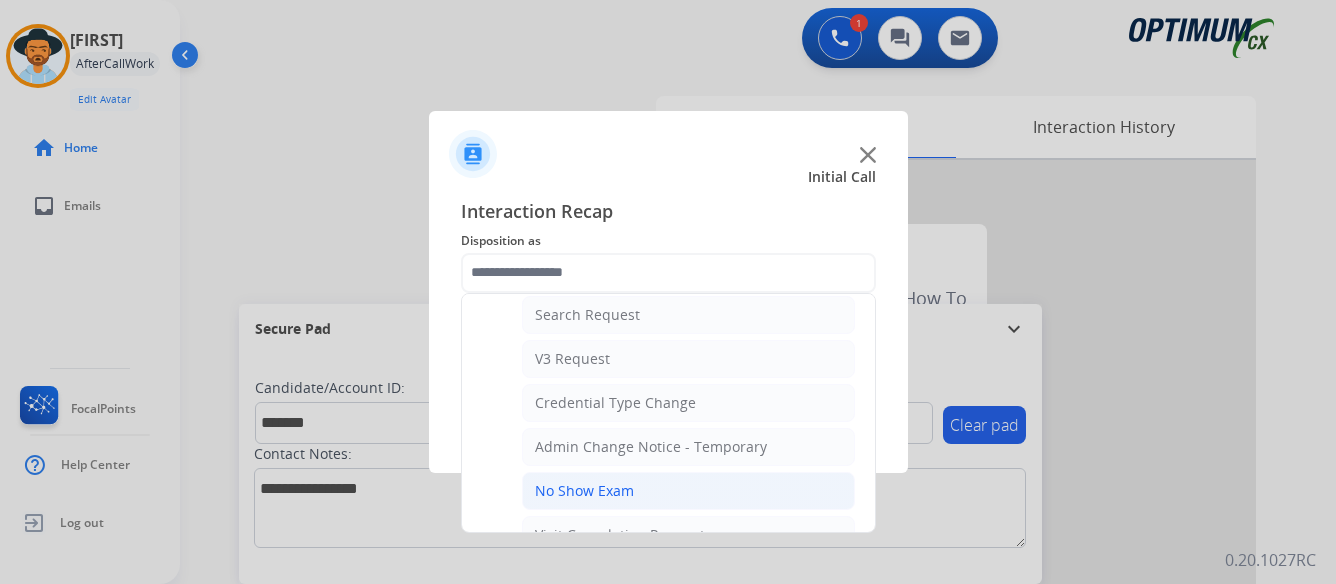 click on "No Show Exam" 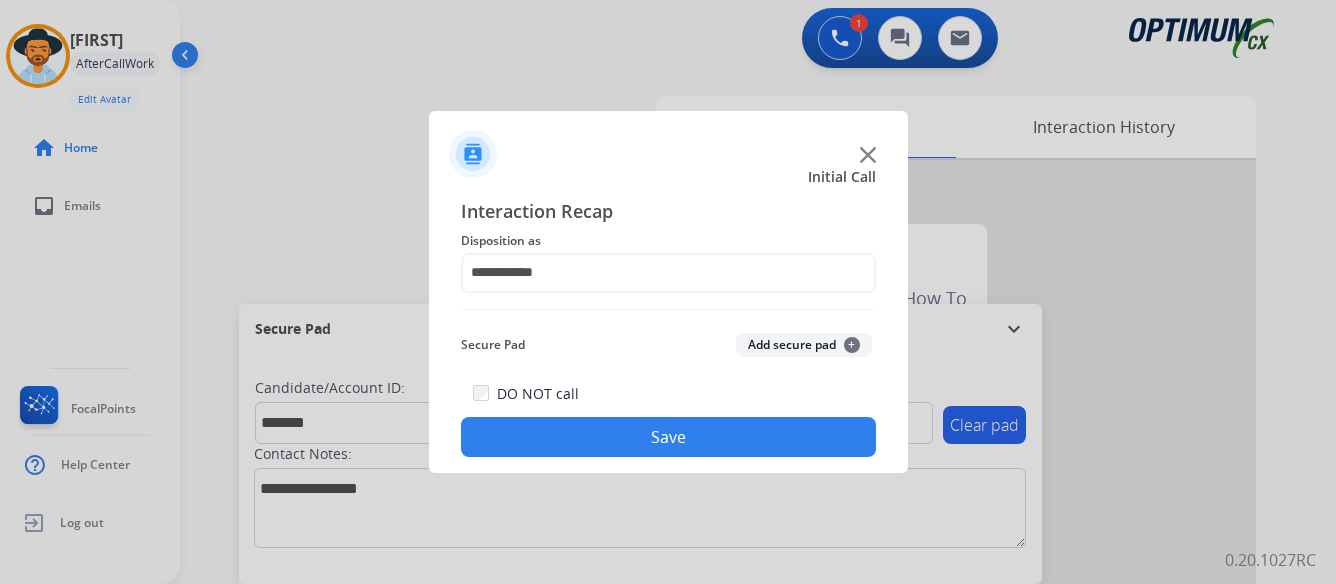 click on "Save" 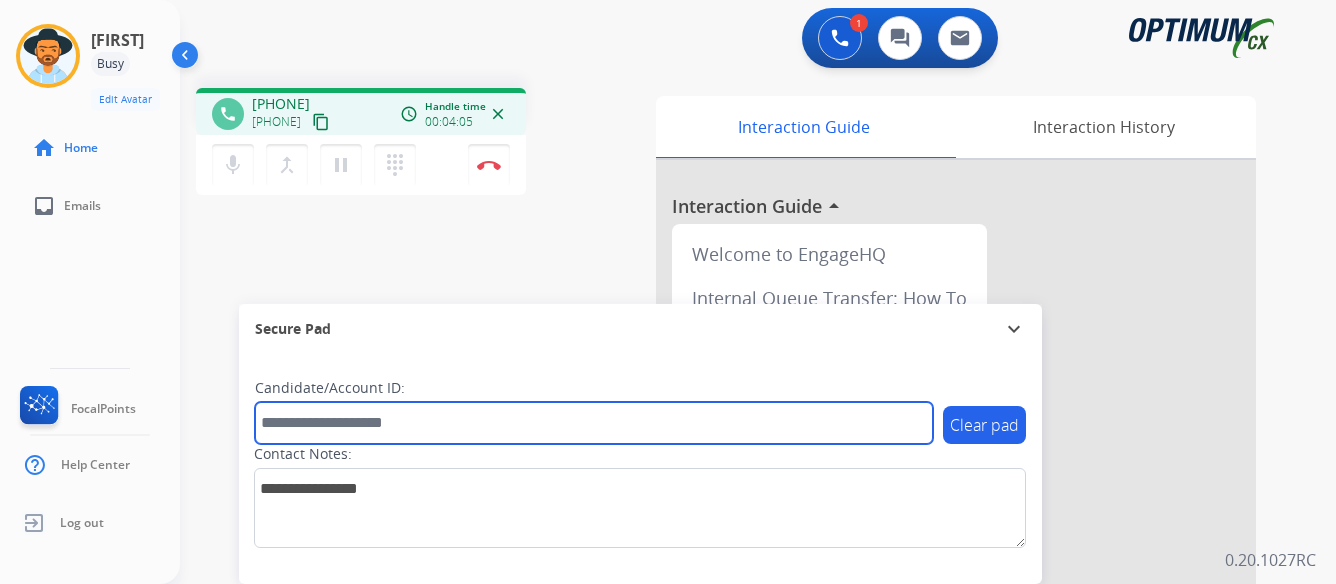 paste on "*******" 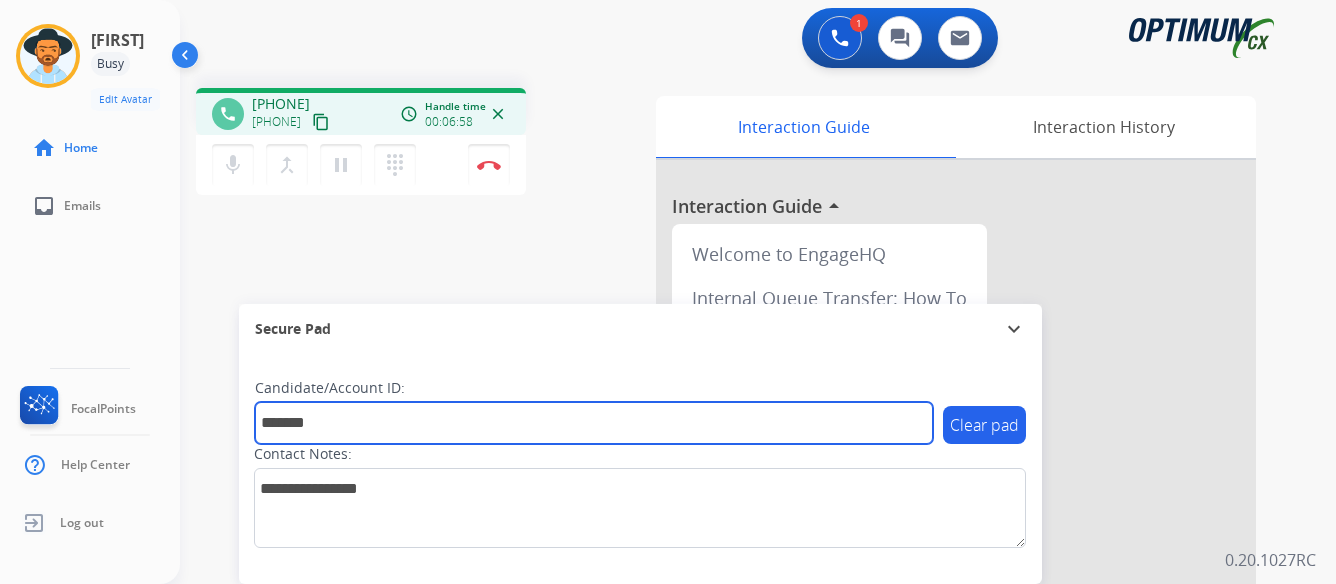 type on "*******" 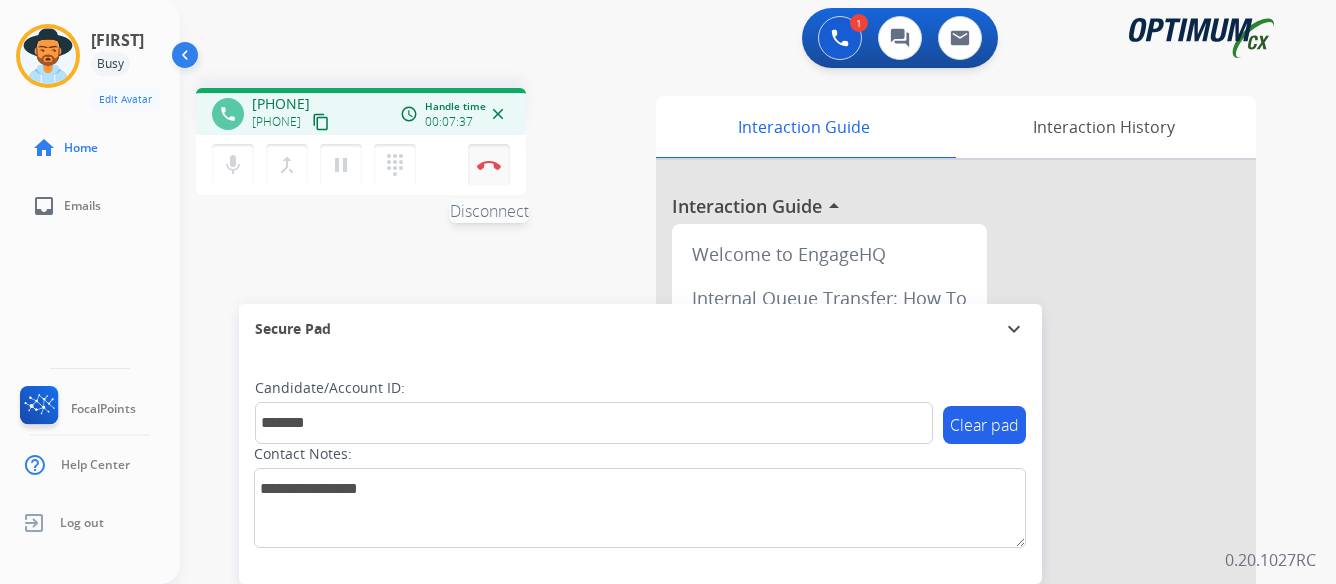 click at bounding box center [489, 165] 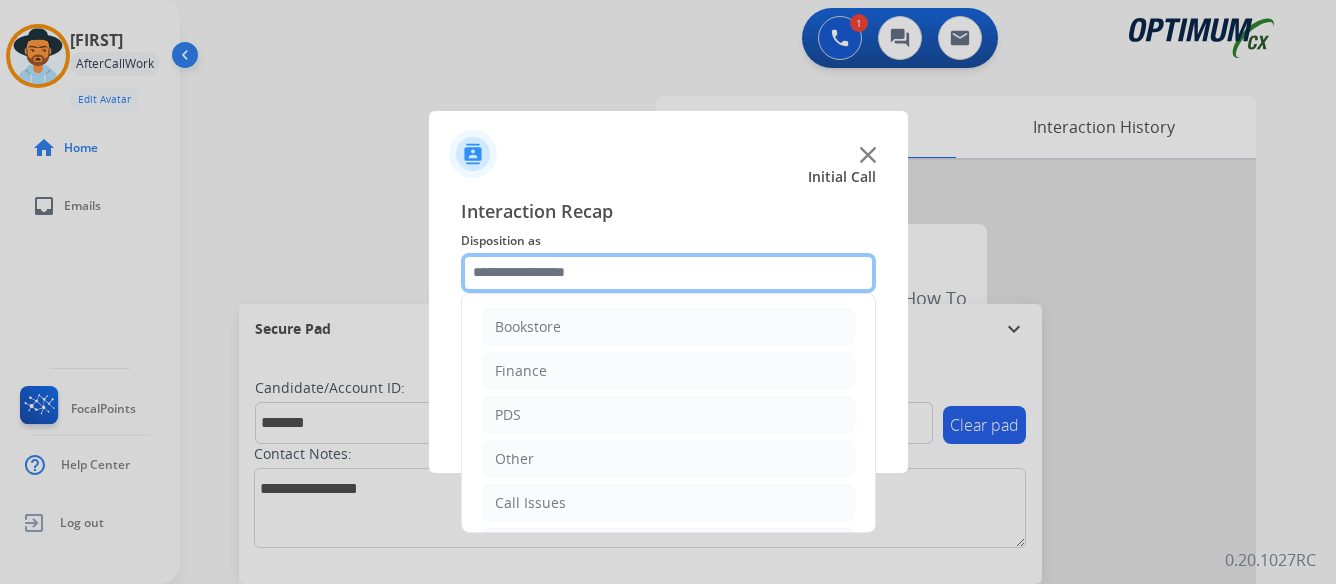 click 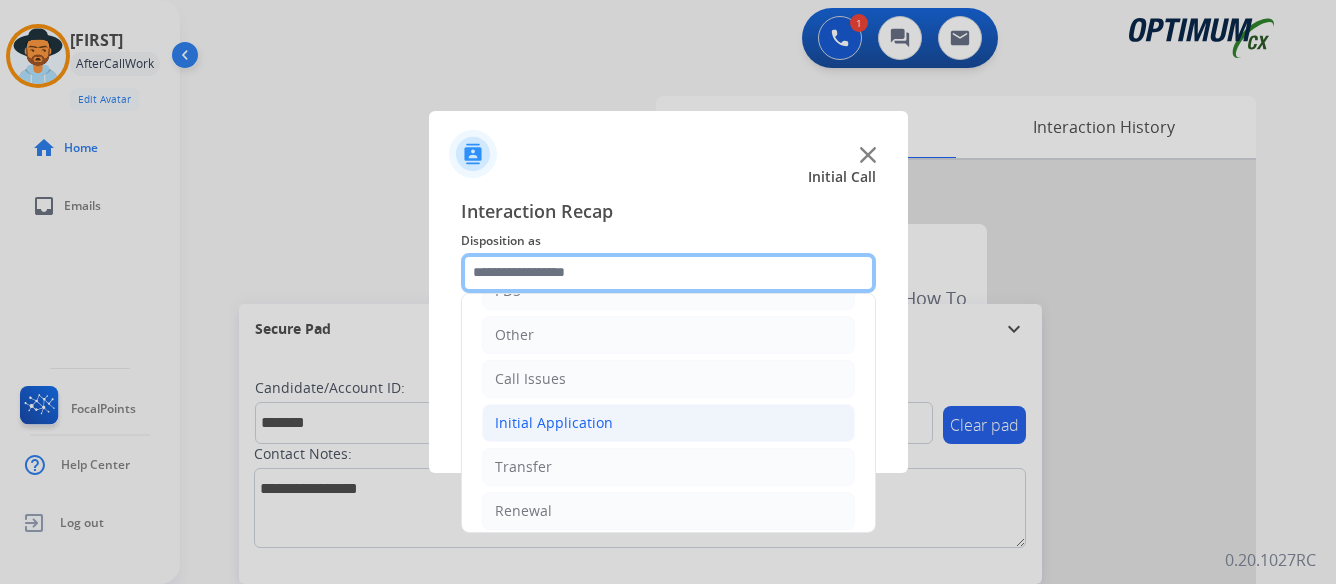 scroll, scrollTop: 136, scrollLeft: 0, axis: vertical 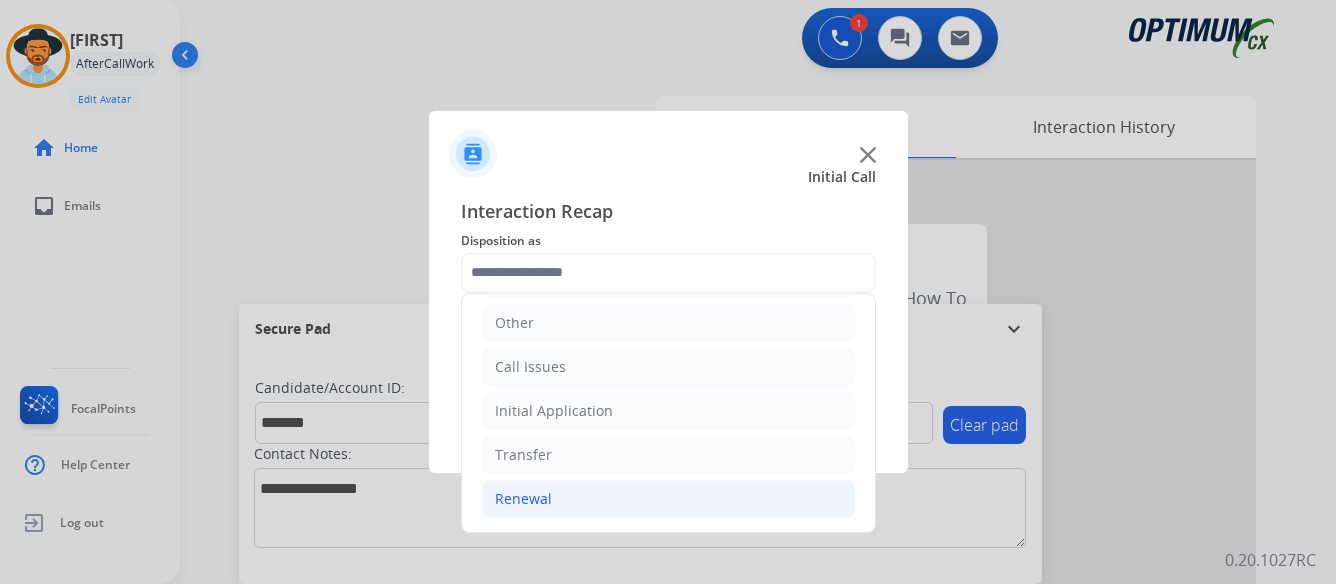 click on "Renewal" 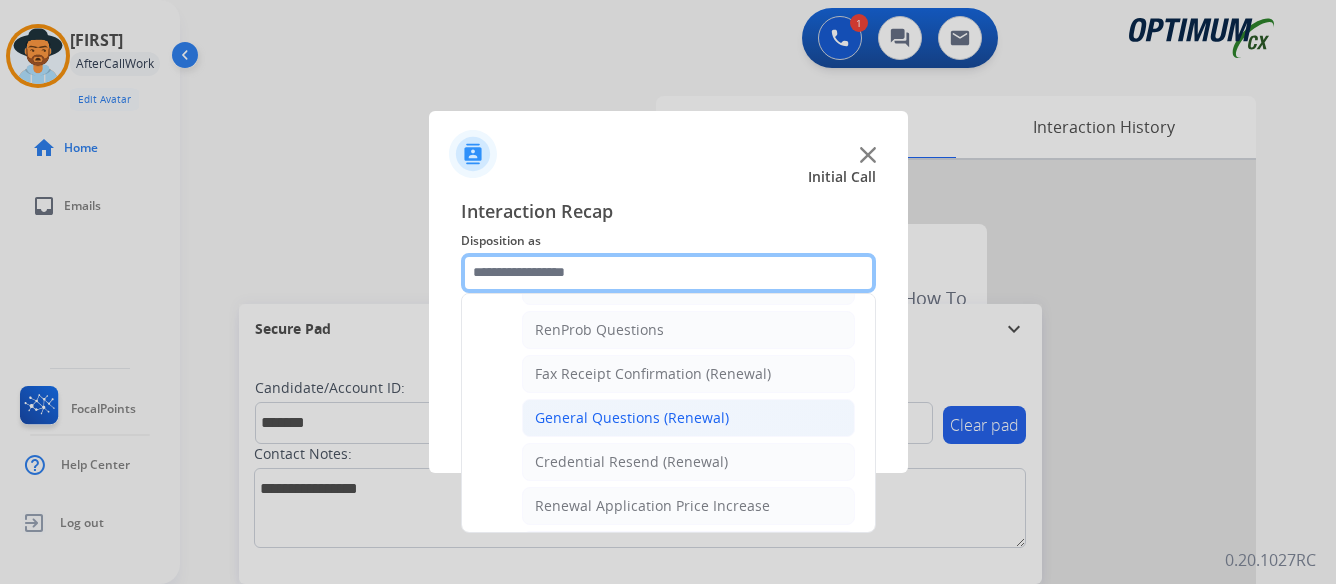 scroll, scrollTop: 536, scrollLeft: 0, axis: vertical 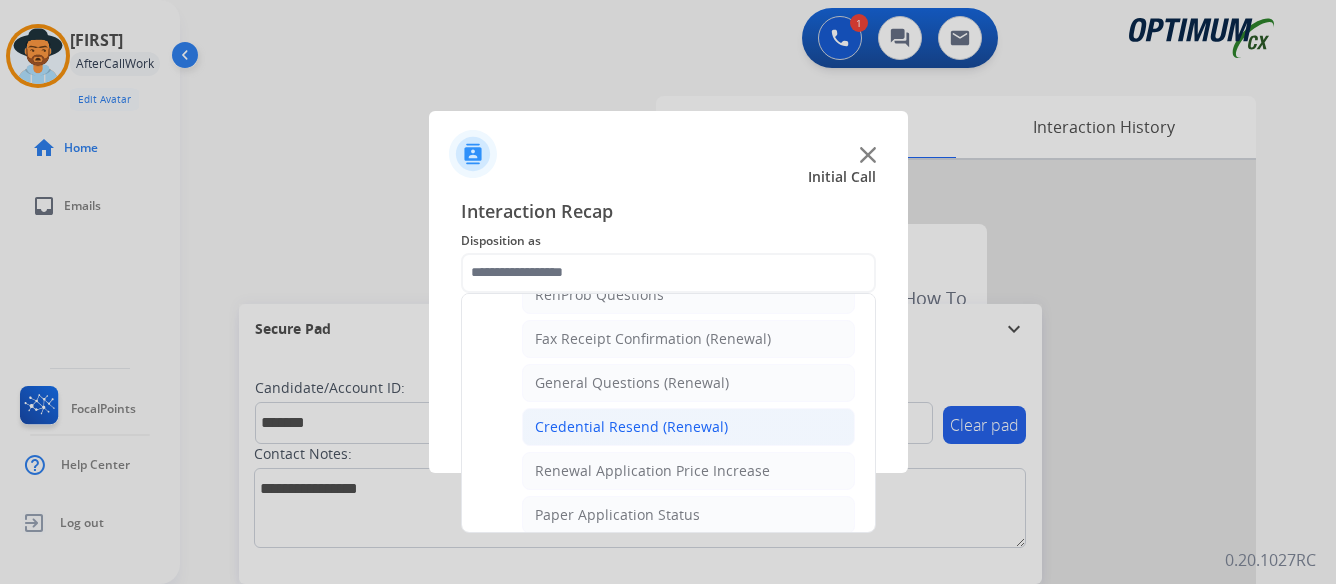 click on "Credential Resend (Renewal)" 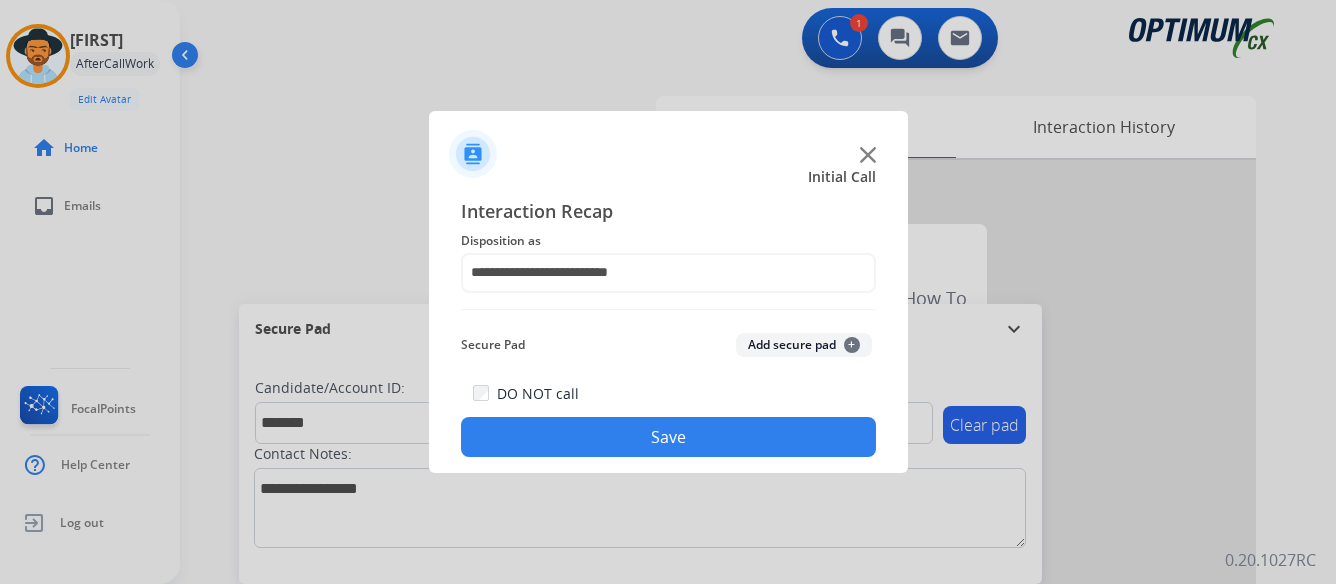 click on "Save" 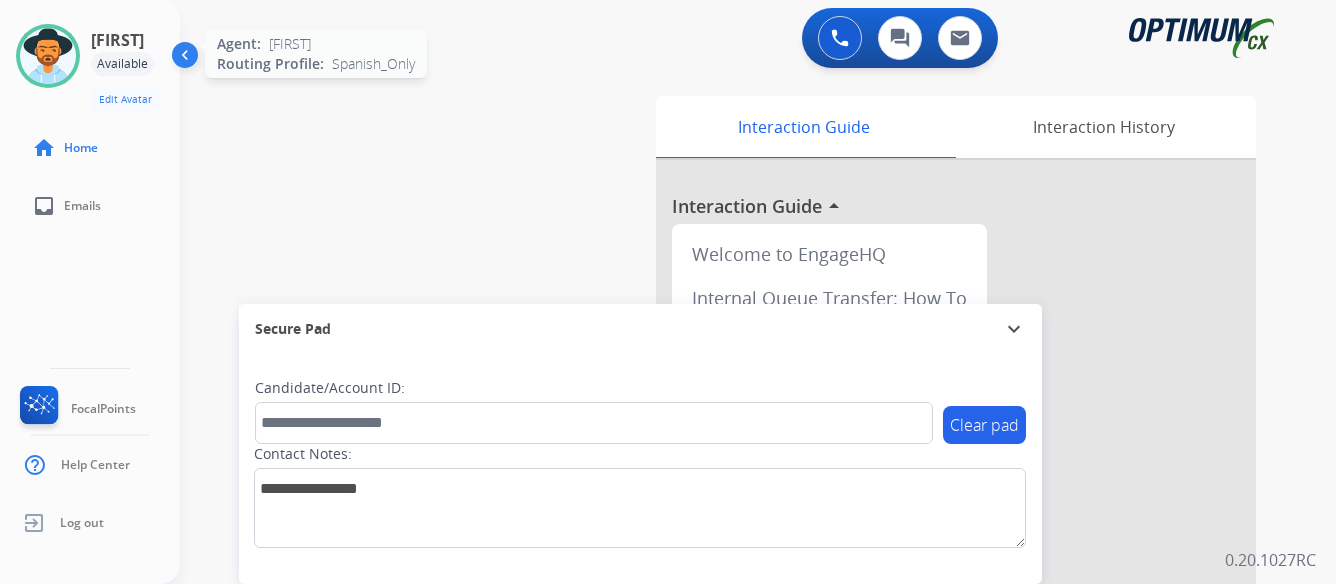 click at bounding box center [48, 56] 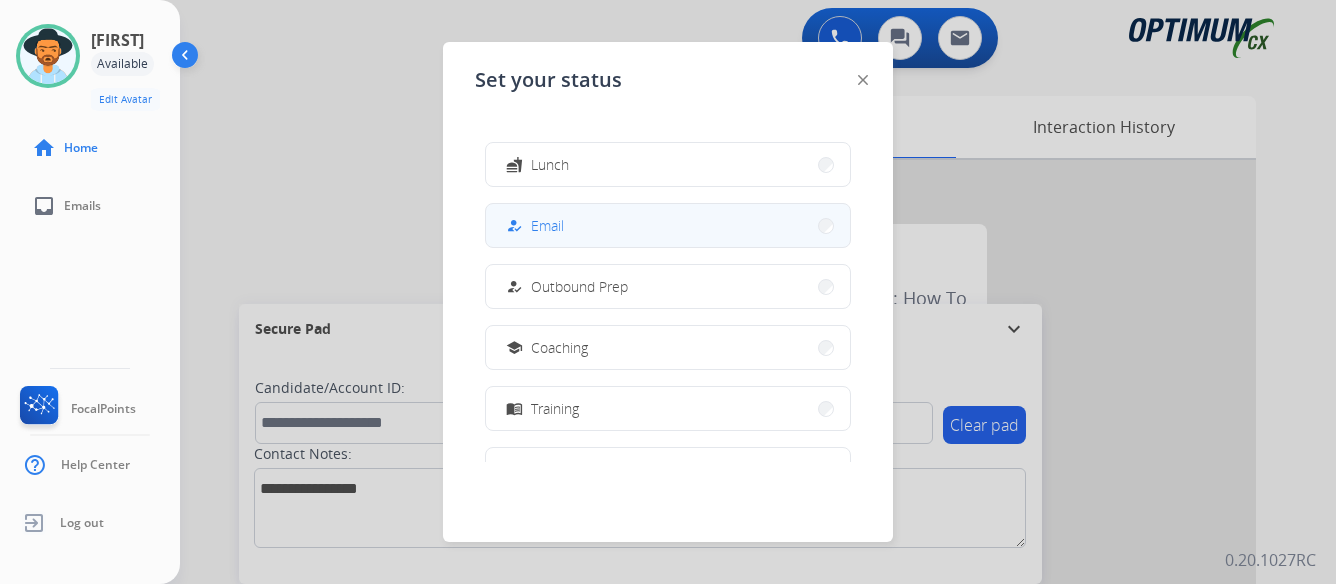 scroll, scrollTop: 499, scrollLeft: 0, axis: vertical 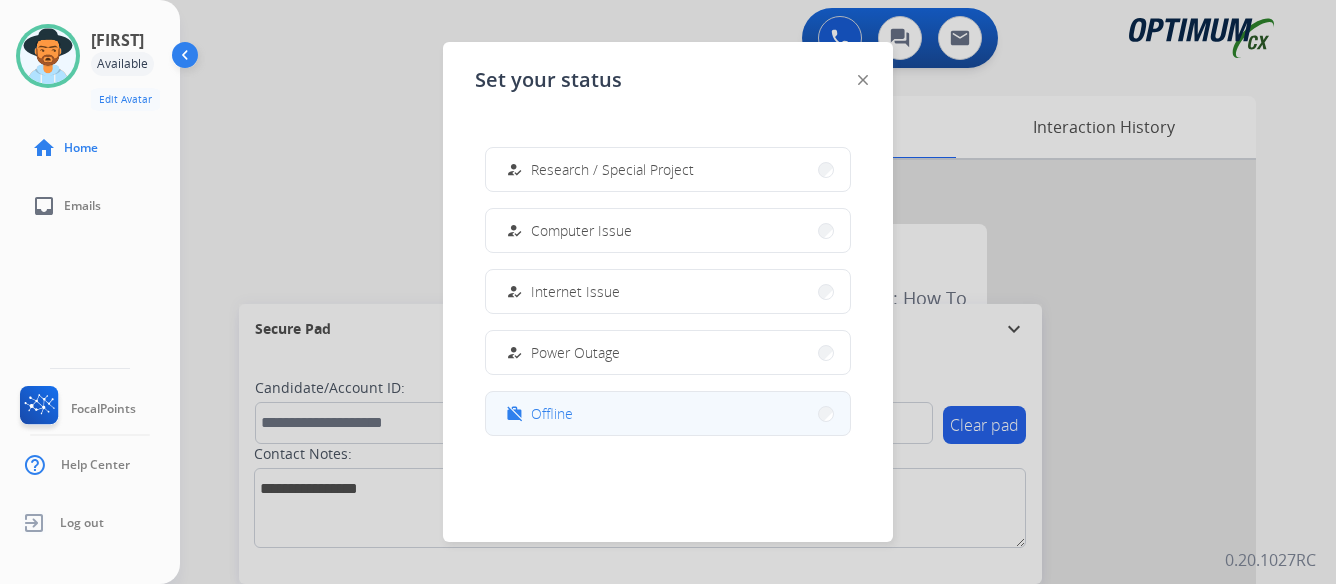 click on "work_off Offline" at bounding box center [668, 413] 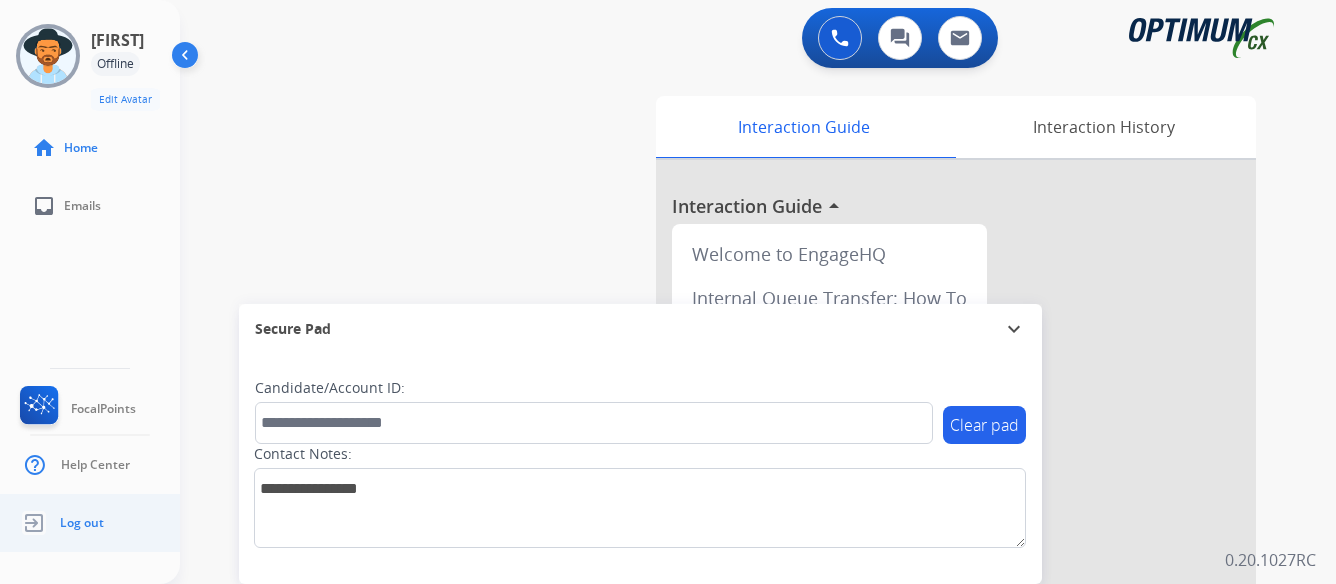 click on "Log out" 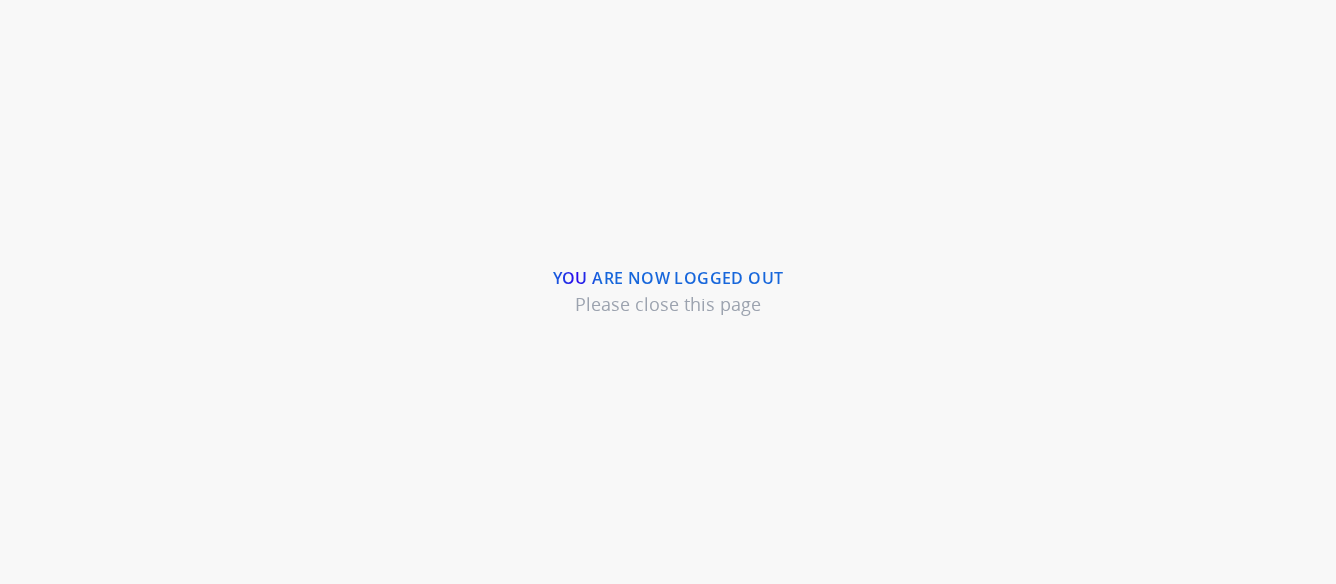 scroll, scrollTop: 0, scrollLeft: 0, axis: both 